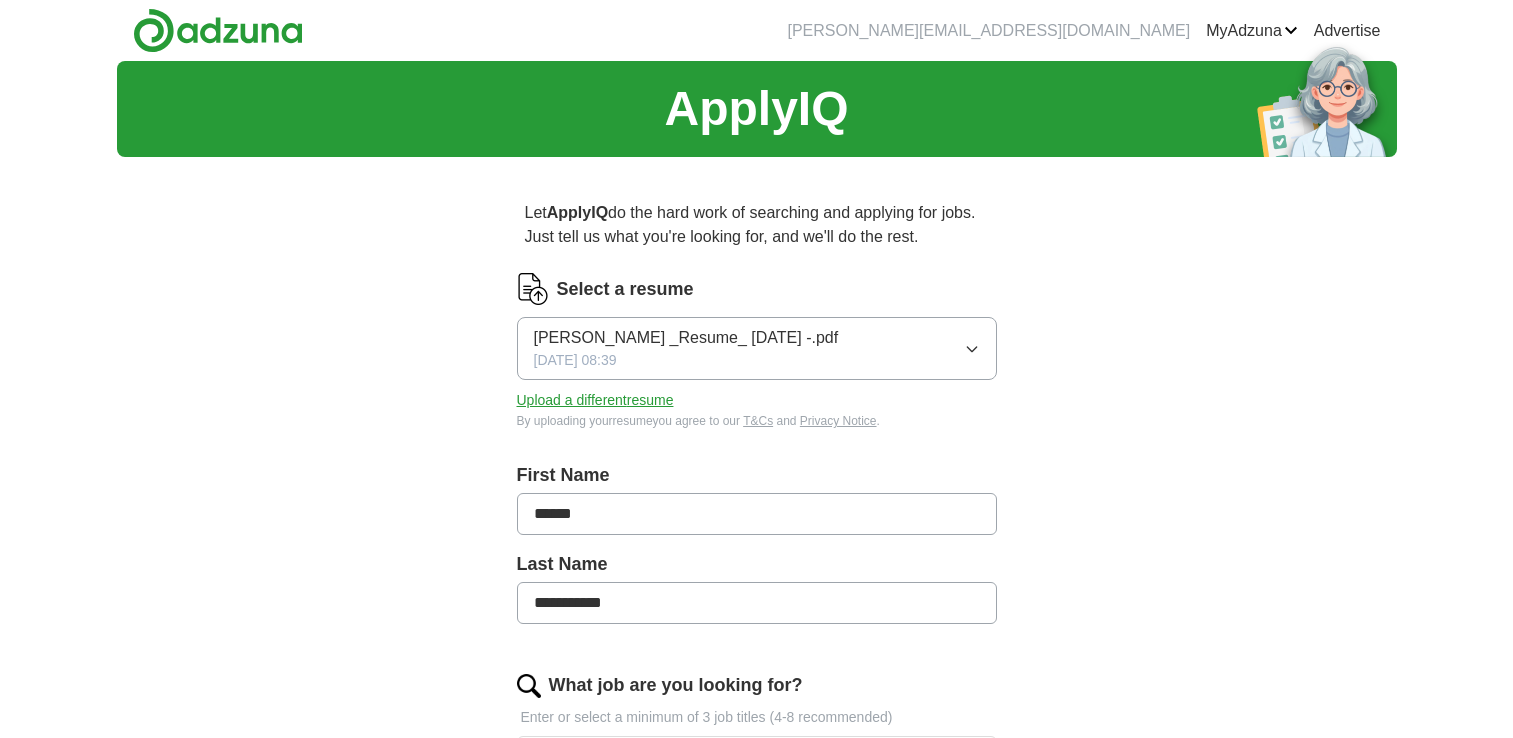 scroll, scrollTop: 0, scrollLeft: 0, axis: both 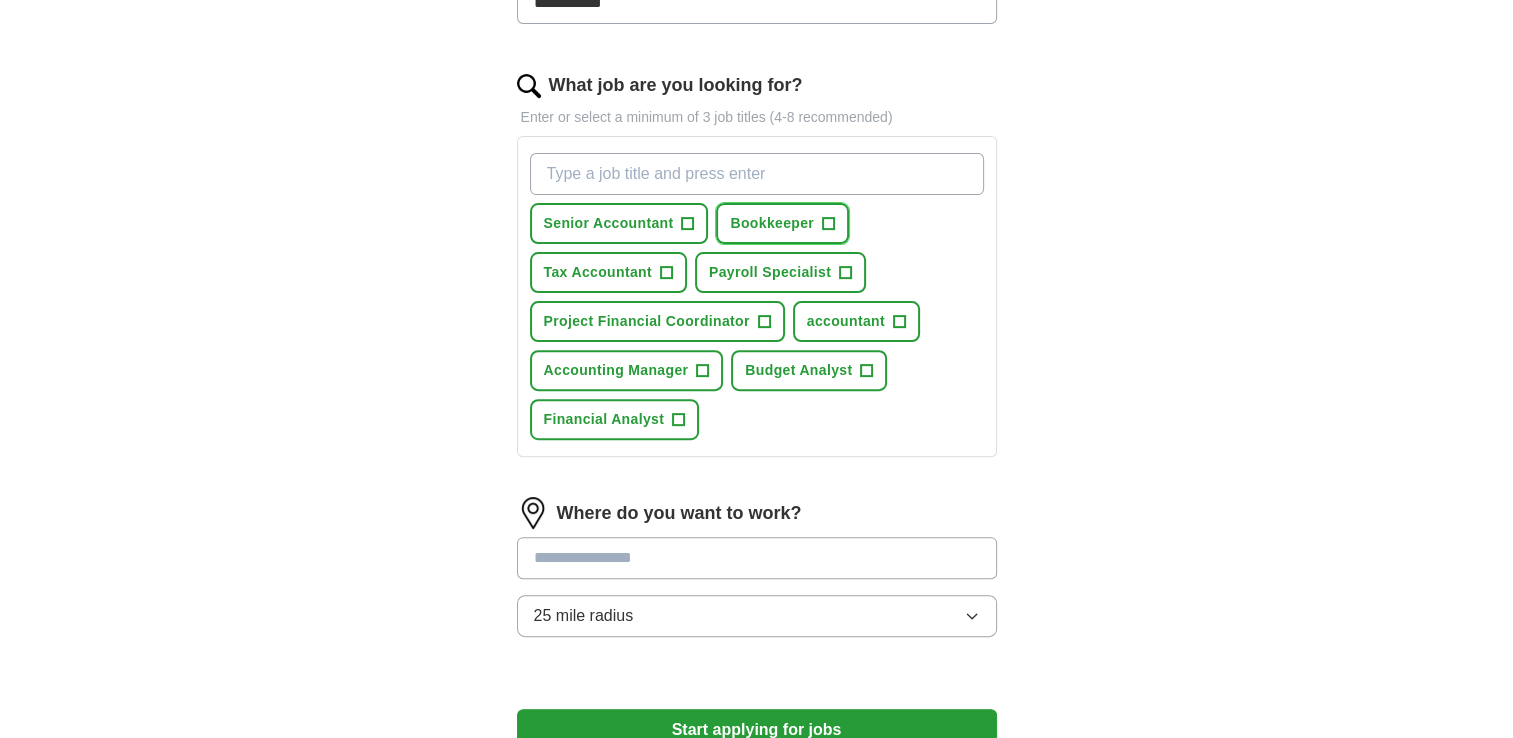 click on "+" at bounding box center (829, 224) 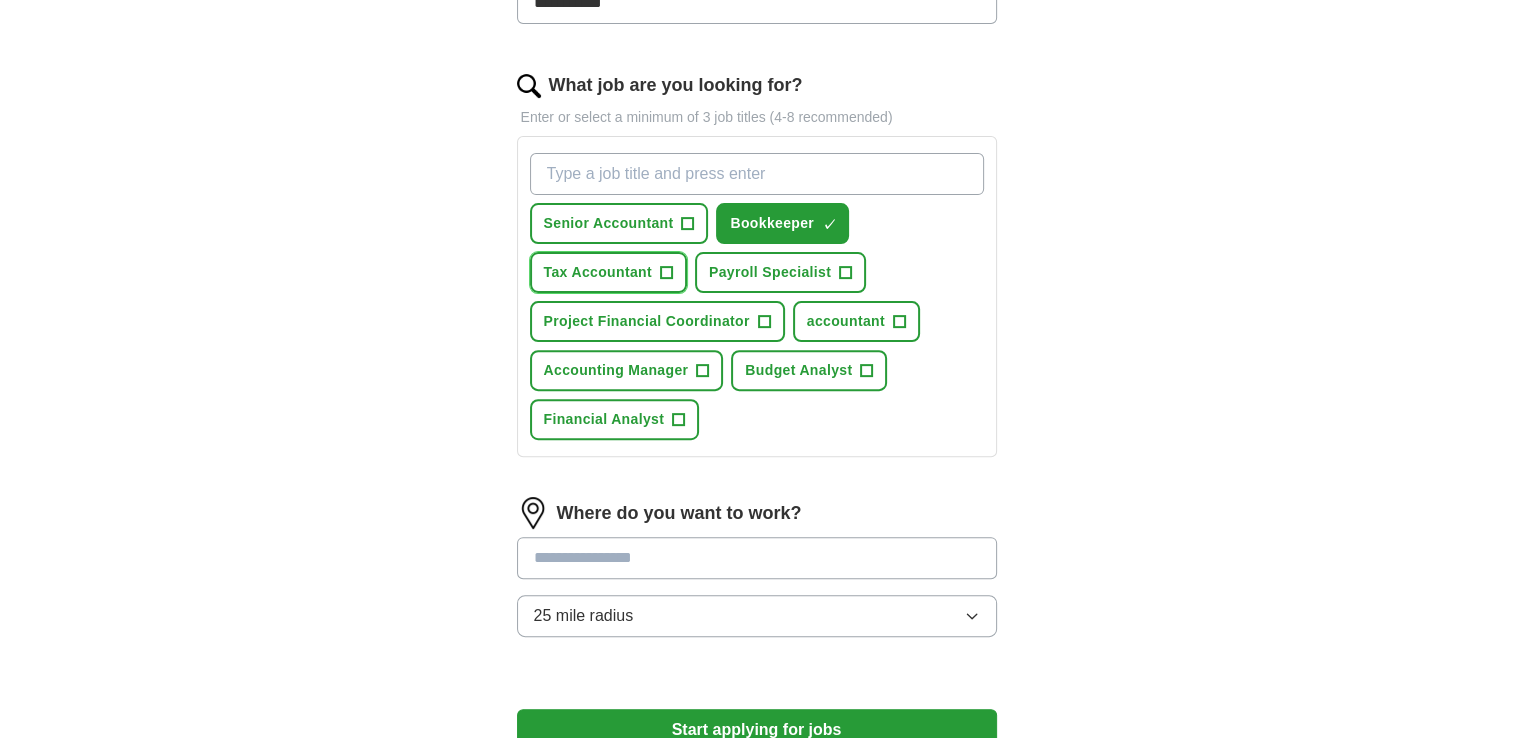 click on "Tax Accountant +" at bounding box center [608, 272] 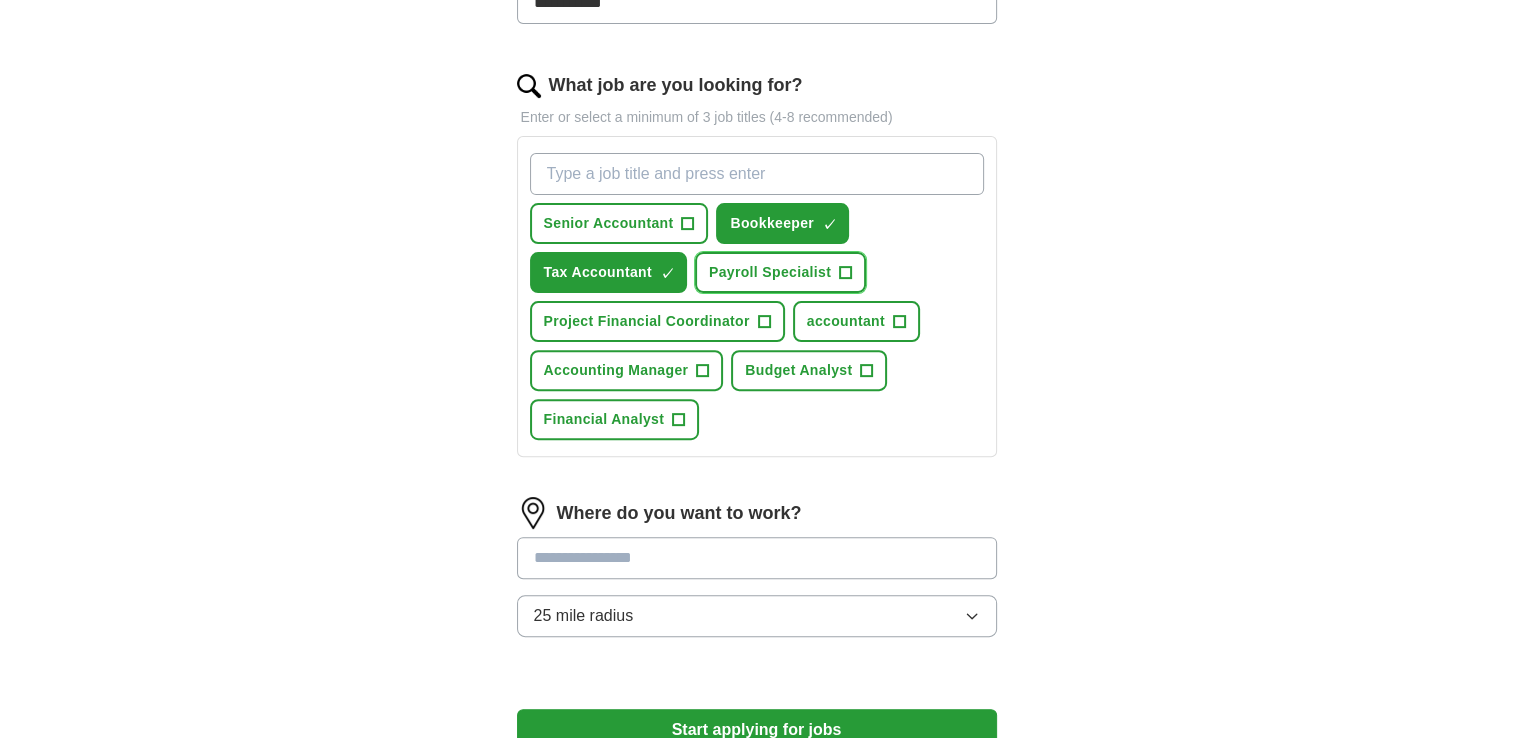 click on "Payroll Specialist +" at bounding box center [780, 272] 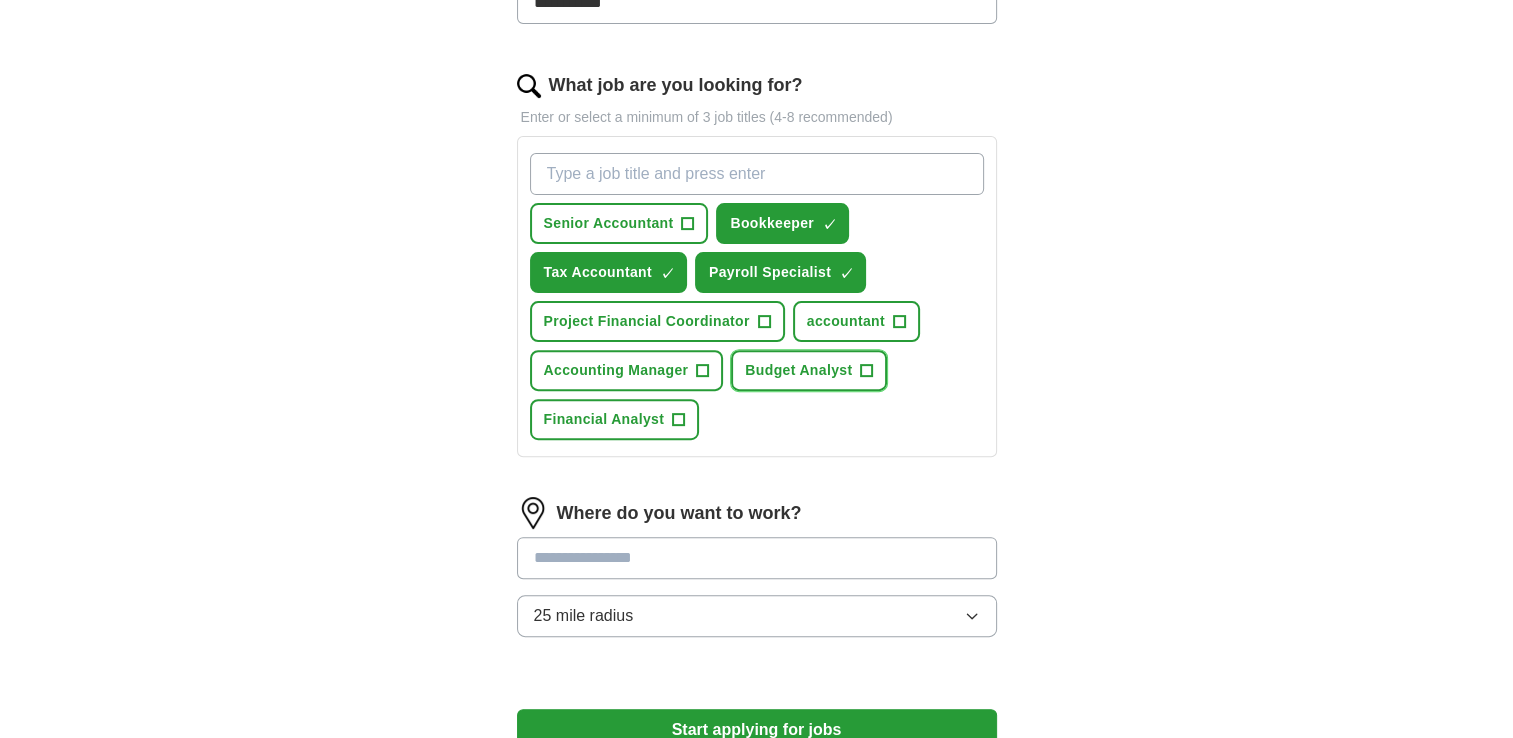 click on "+" at bounding box center [867, 371] 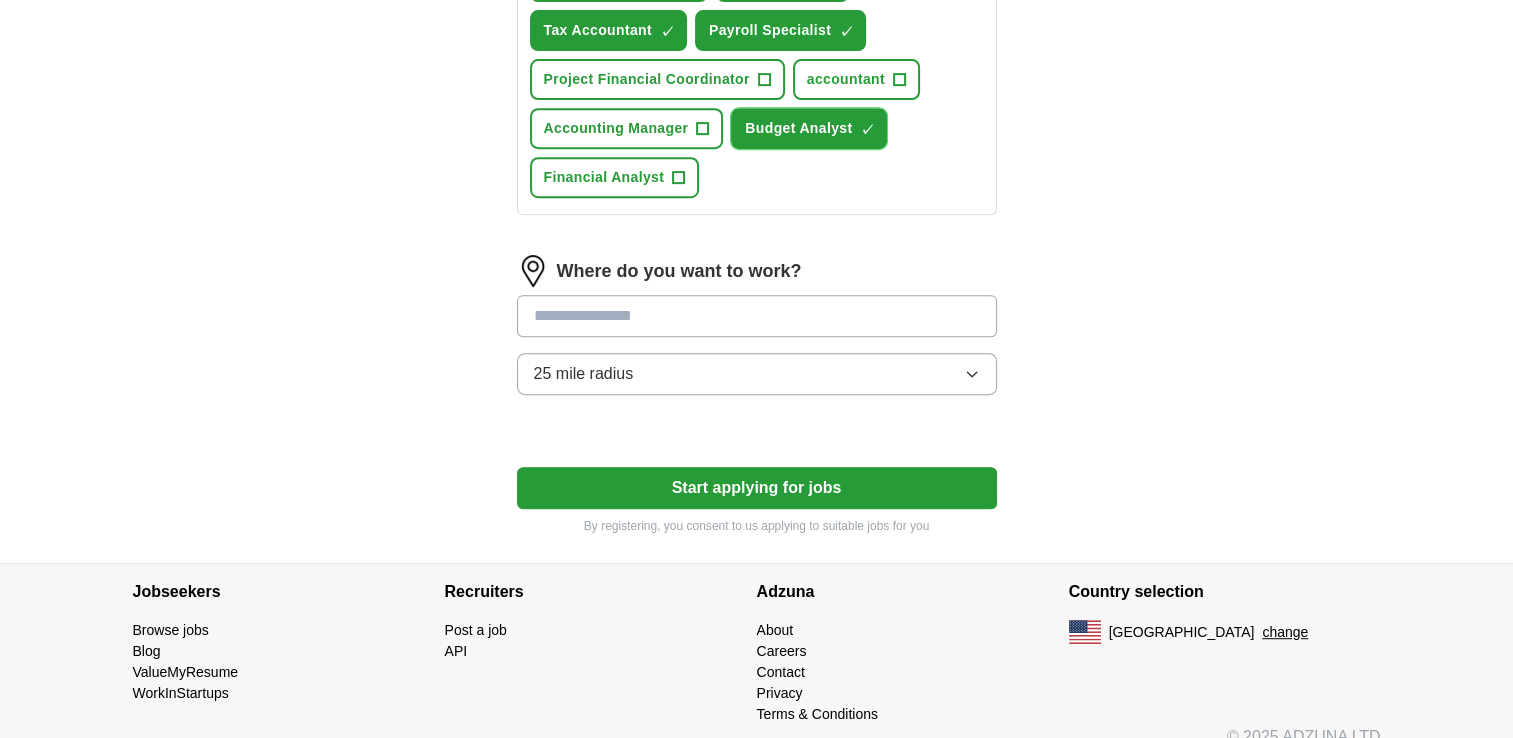 scroll, scrollTop: 861, scrollLeft: 0, axis: vertical 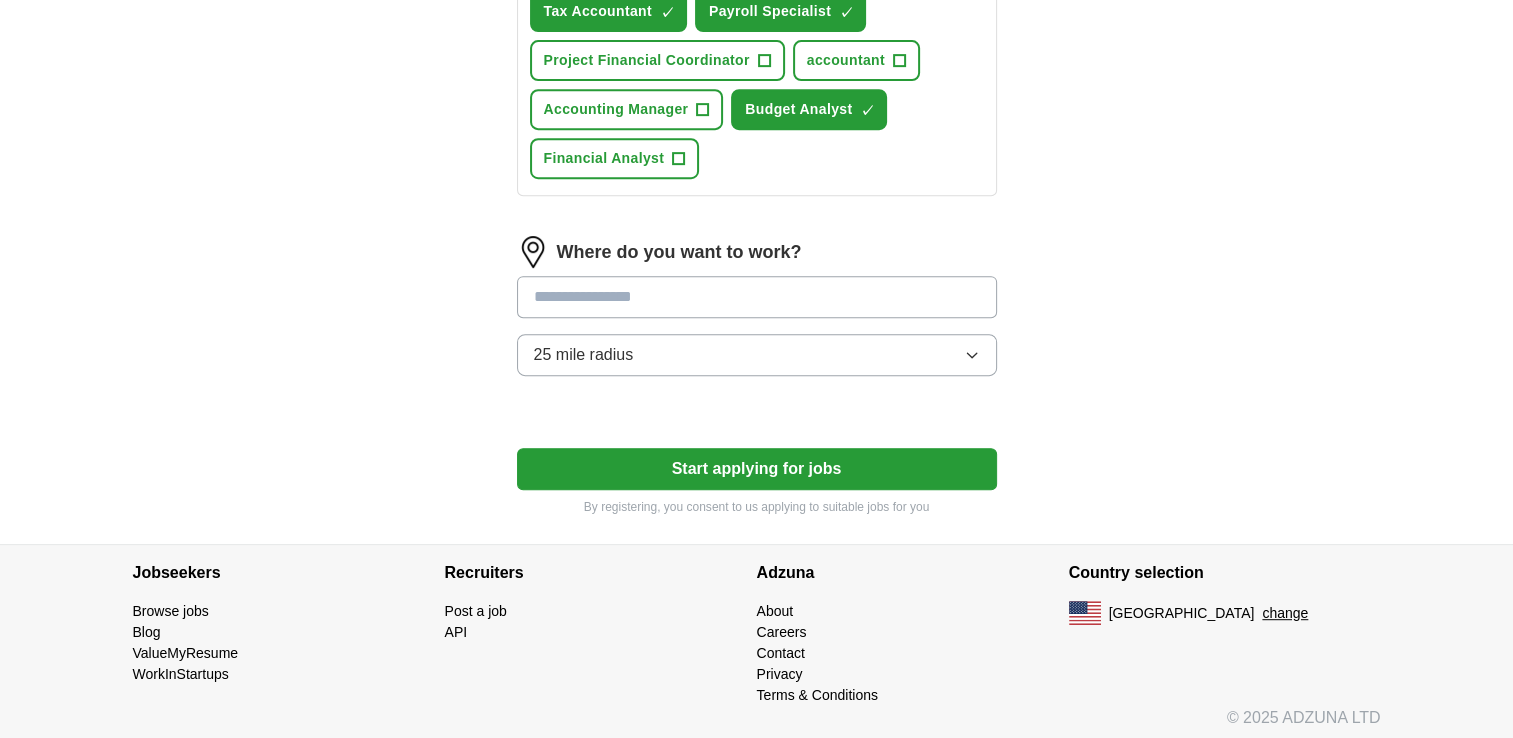 click at bounding box center (757, 297) 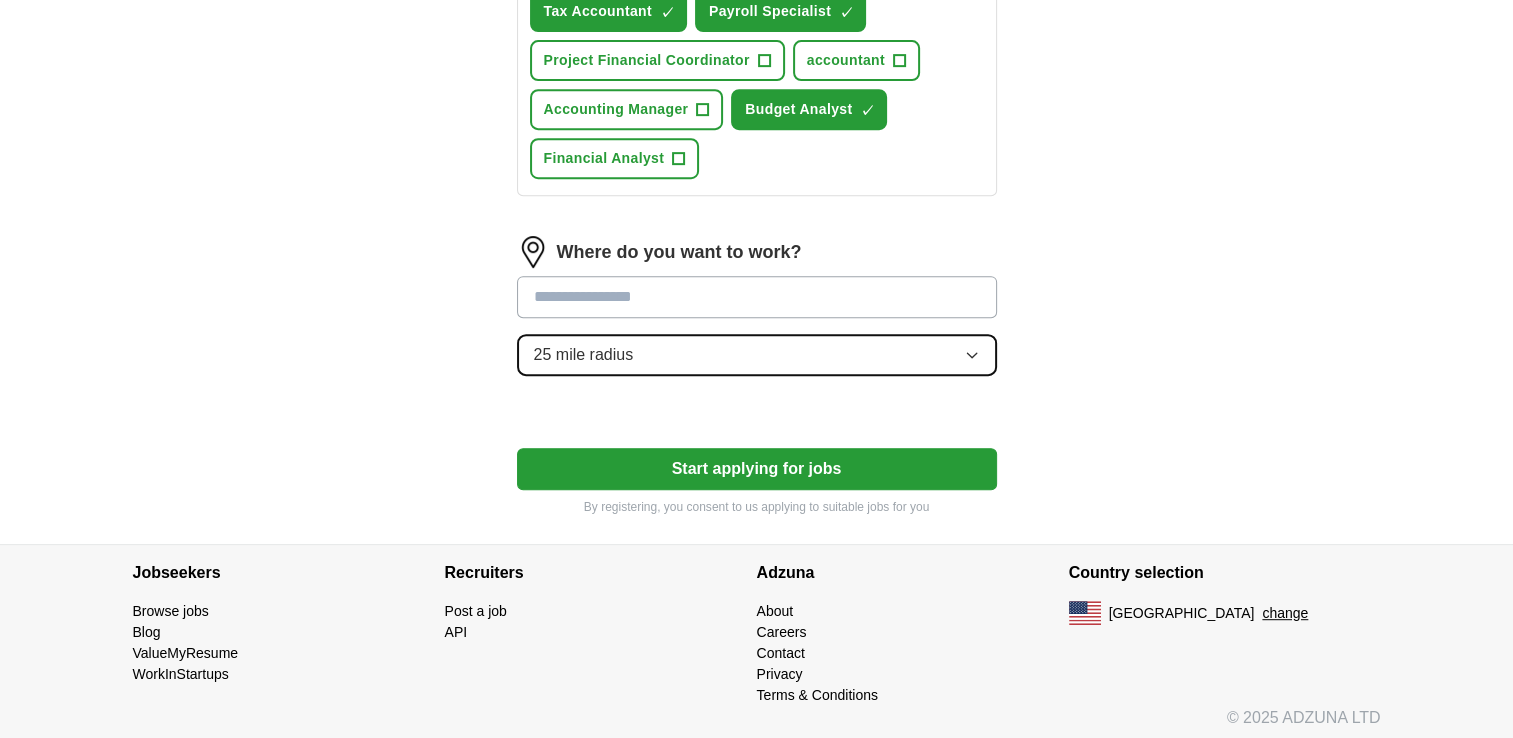click on "Where do you want to work? 25 mile radius" at bounding box center (757, 314) 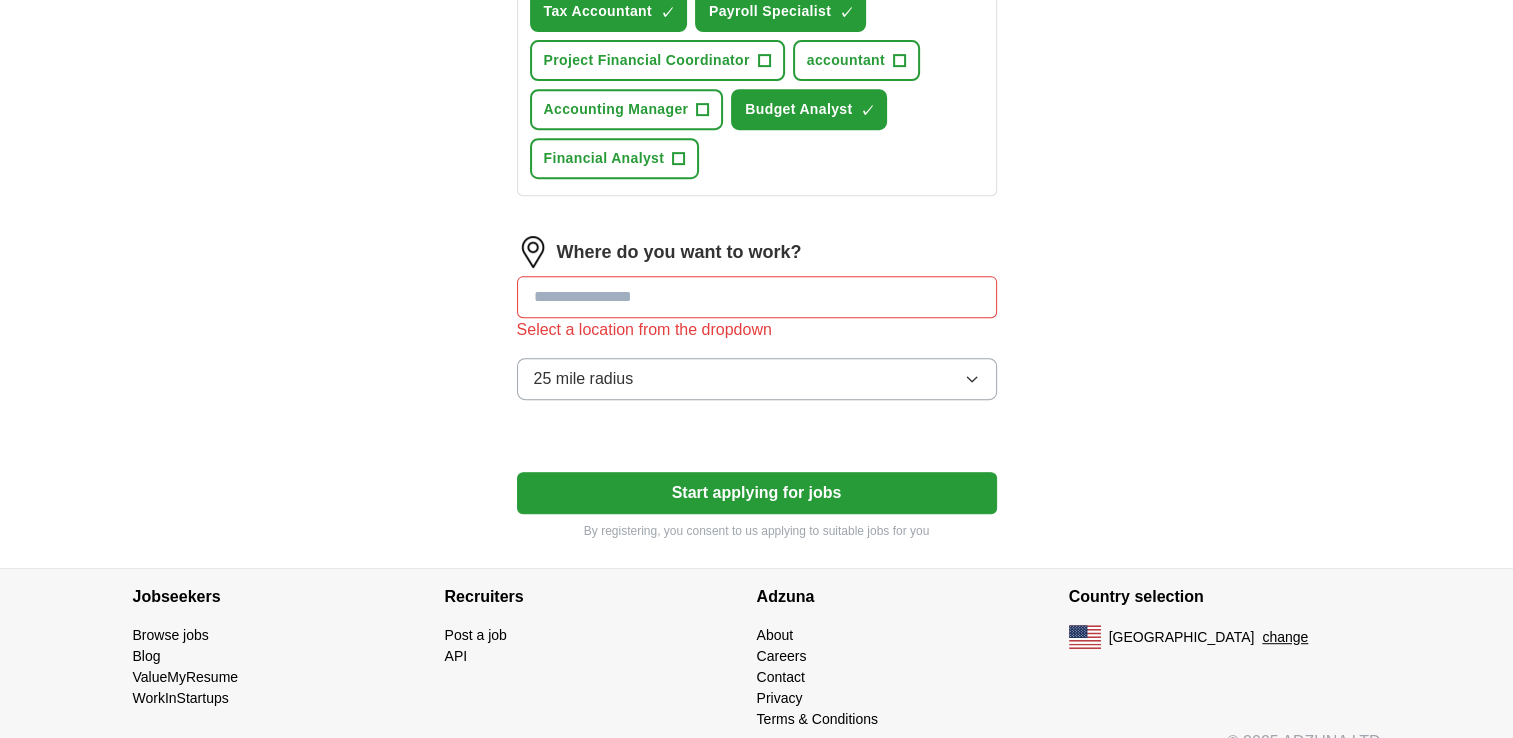 click at bounding box center [757, 297] 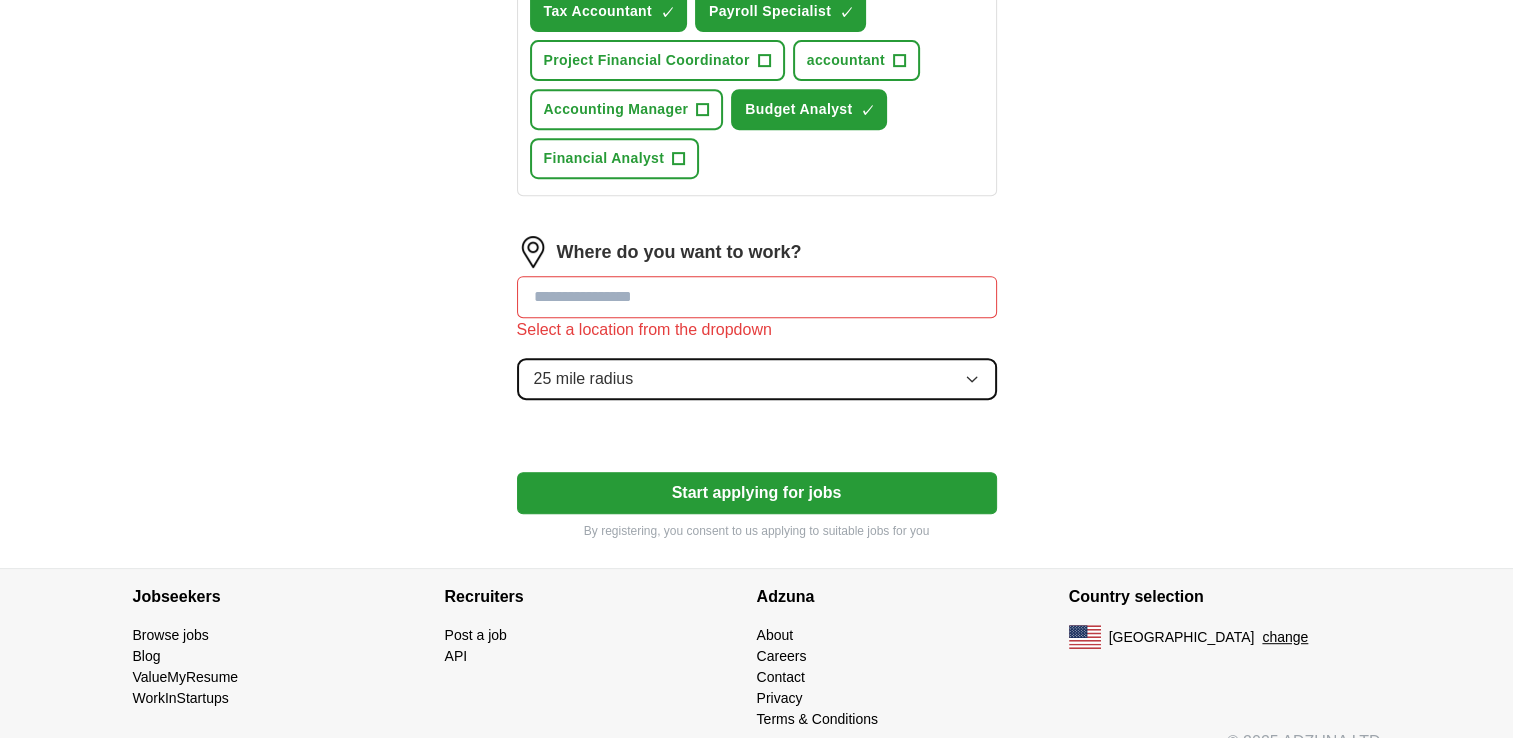click 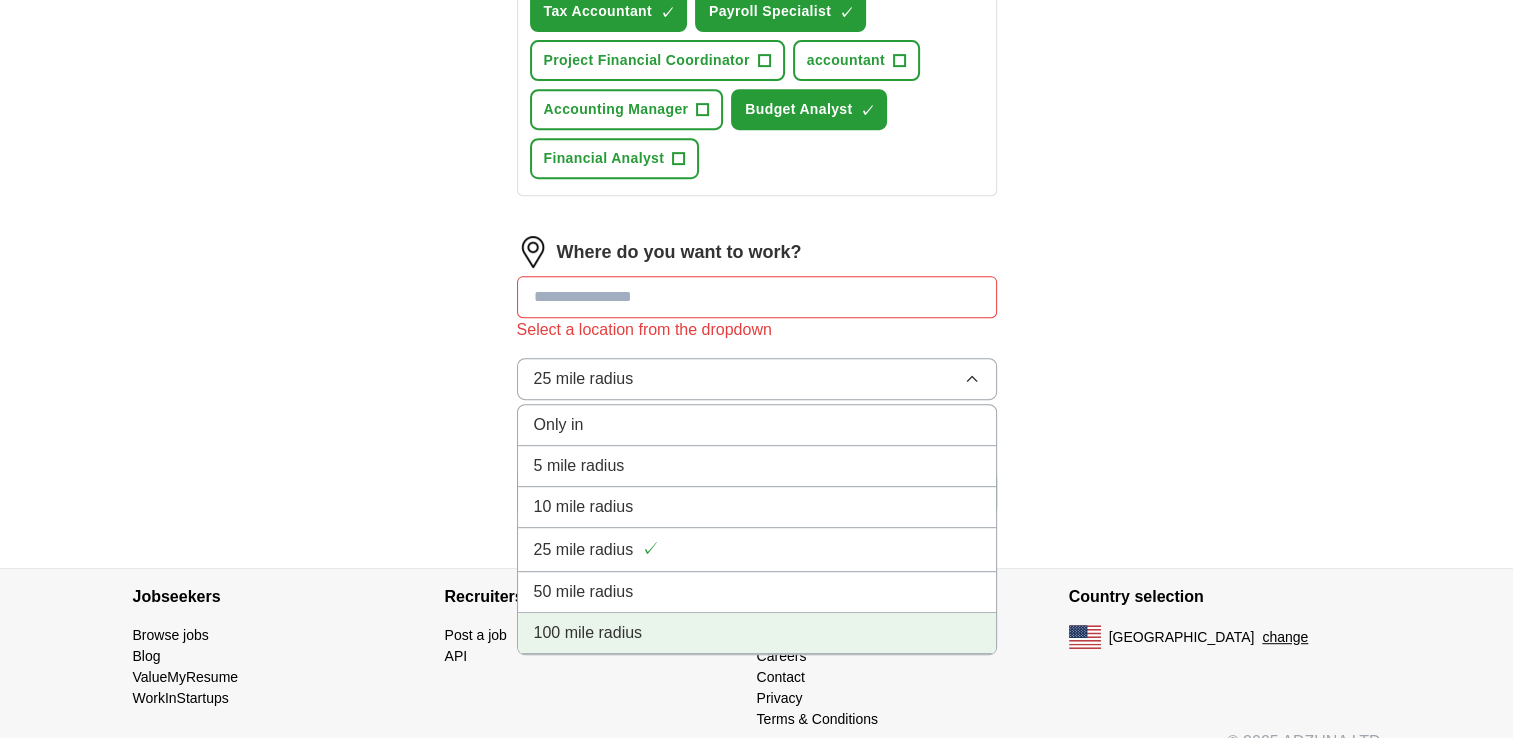 click on "100 mile radius" at bounding box center [588, 633] 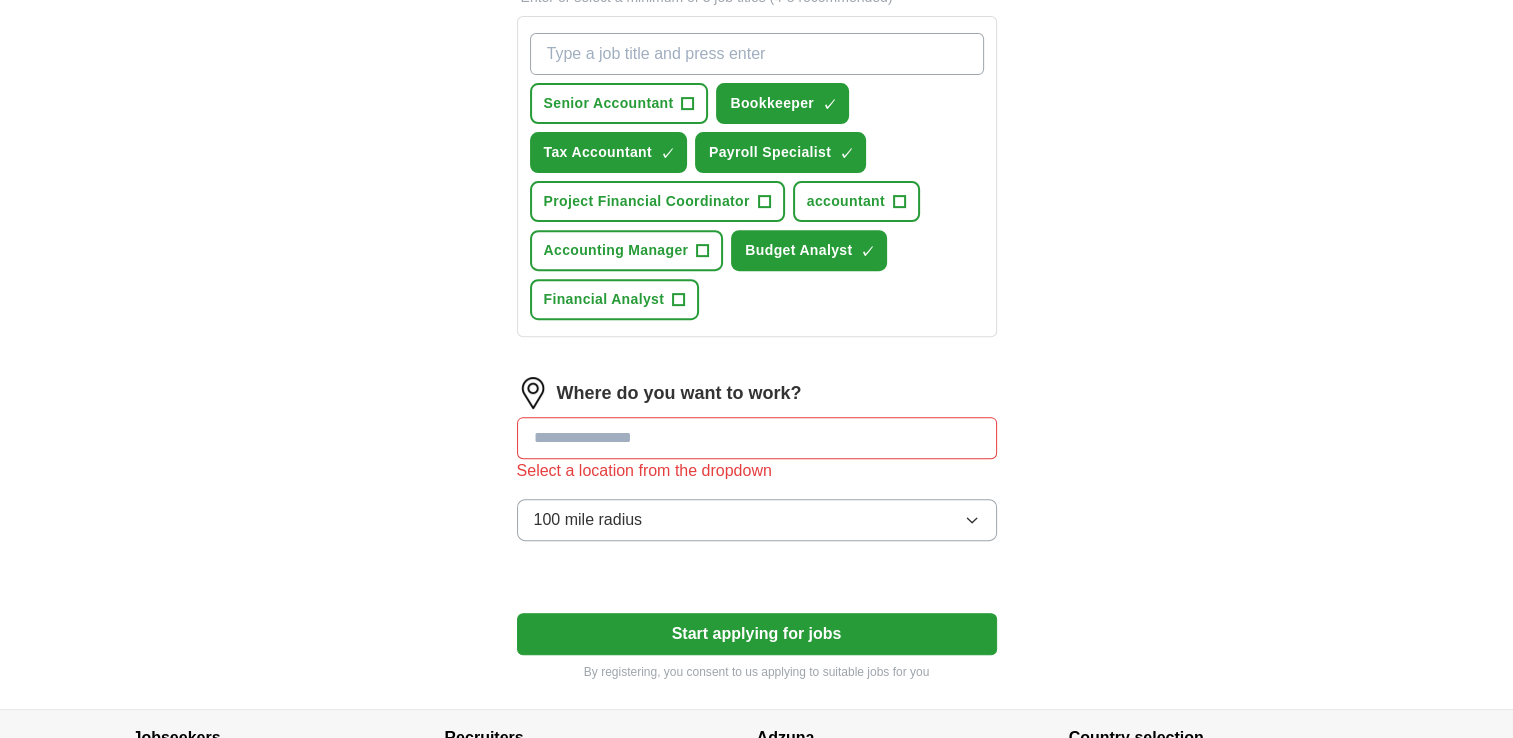 scroll, scrollTop: 761, scrollLeft: 0, axis: vertical 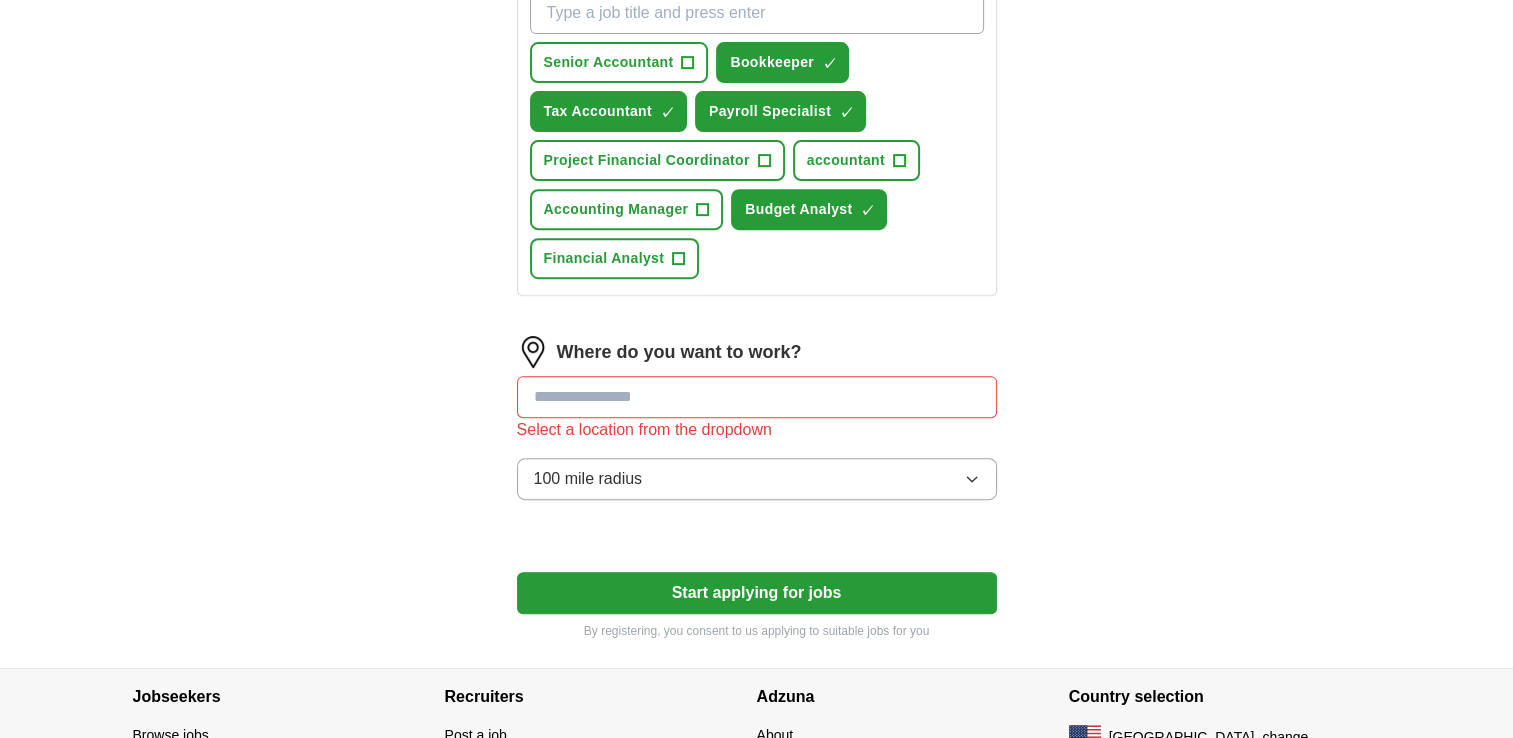 click at bounding box center (757, 397) 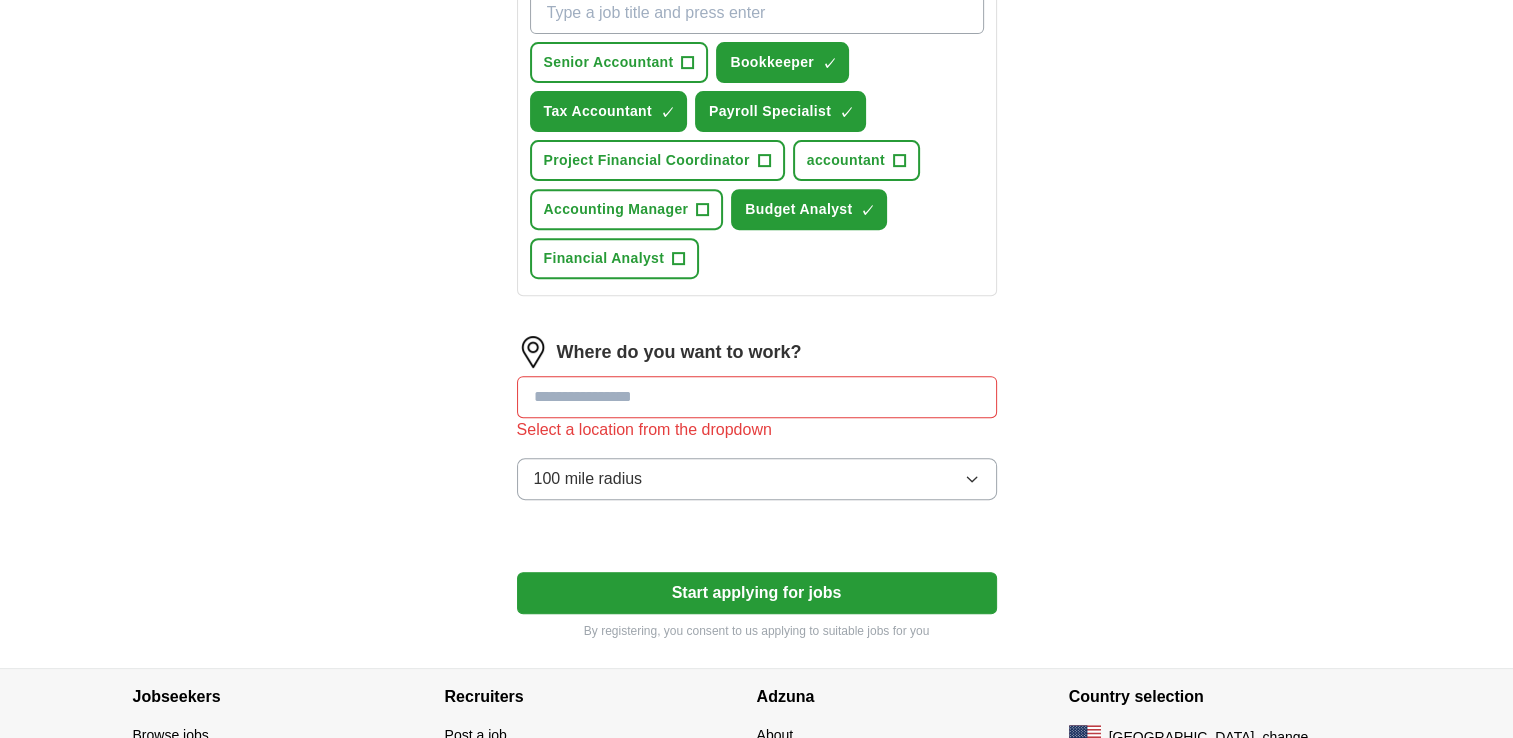 click at bounding box center [757, 397] 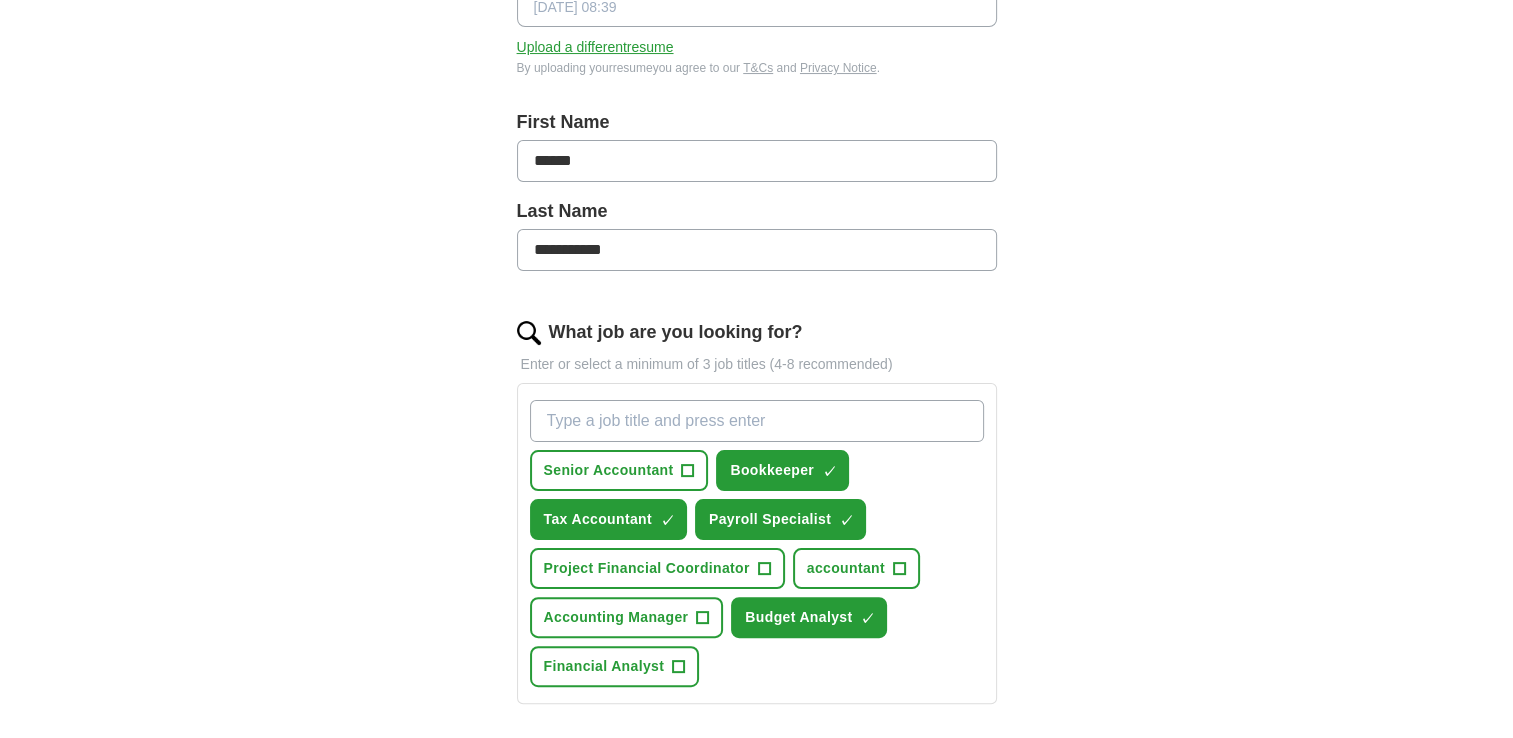 scroll, scrollTop: 261, scrollLeft: 0, axis: vertical 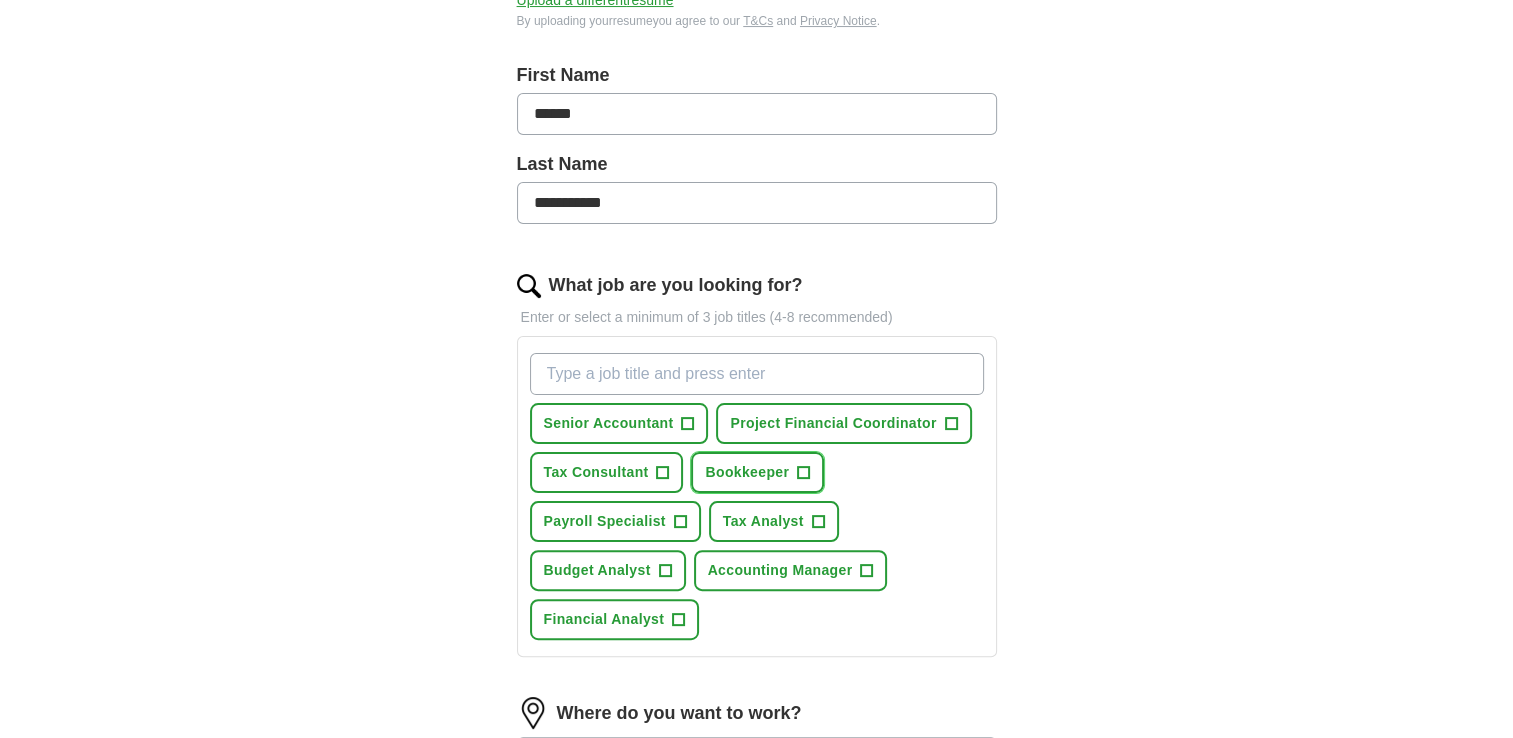 click on "Bookkeeper" at bounding box center (747, 472) 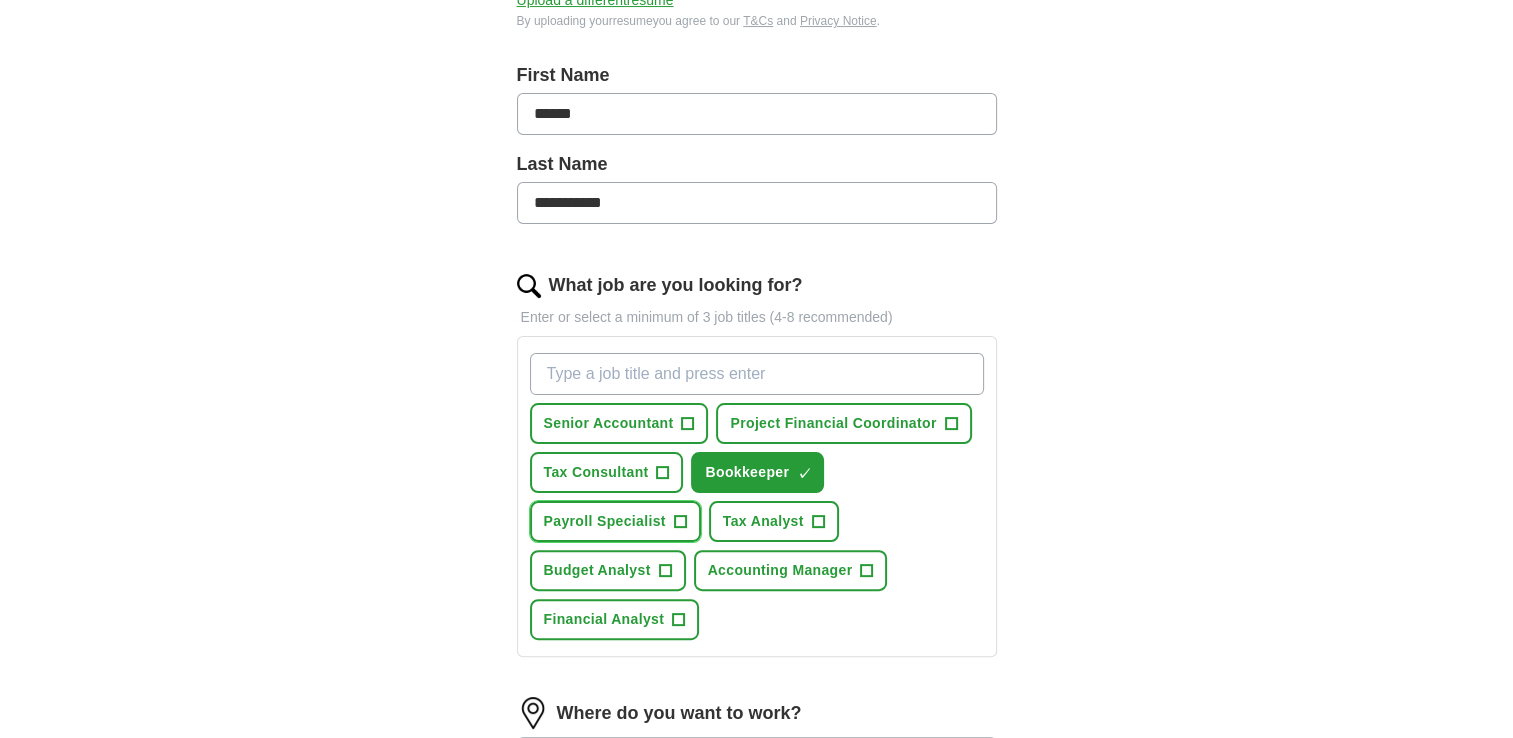 click on "Payroll Specialist" at bounding box center (605, 521) 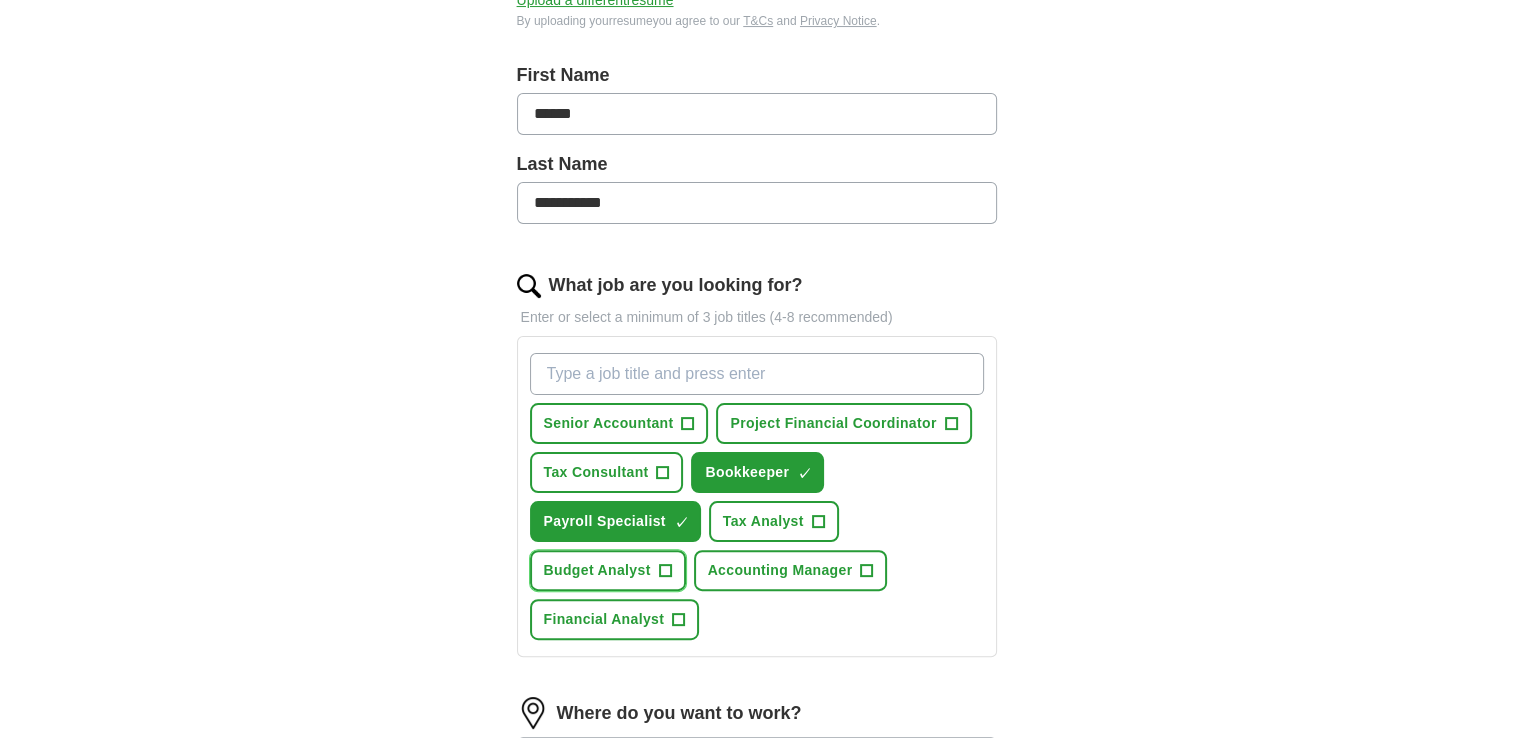 click on "+" at bounding box center [665, 571] 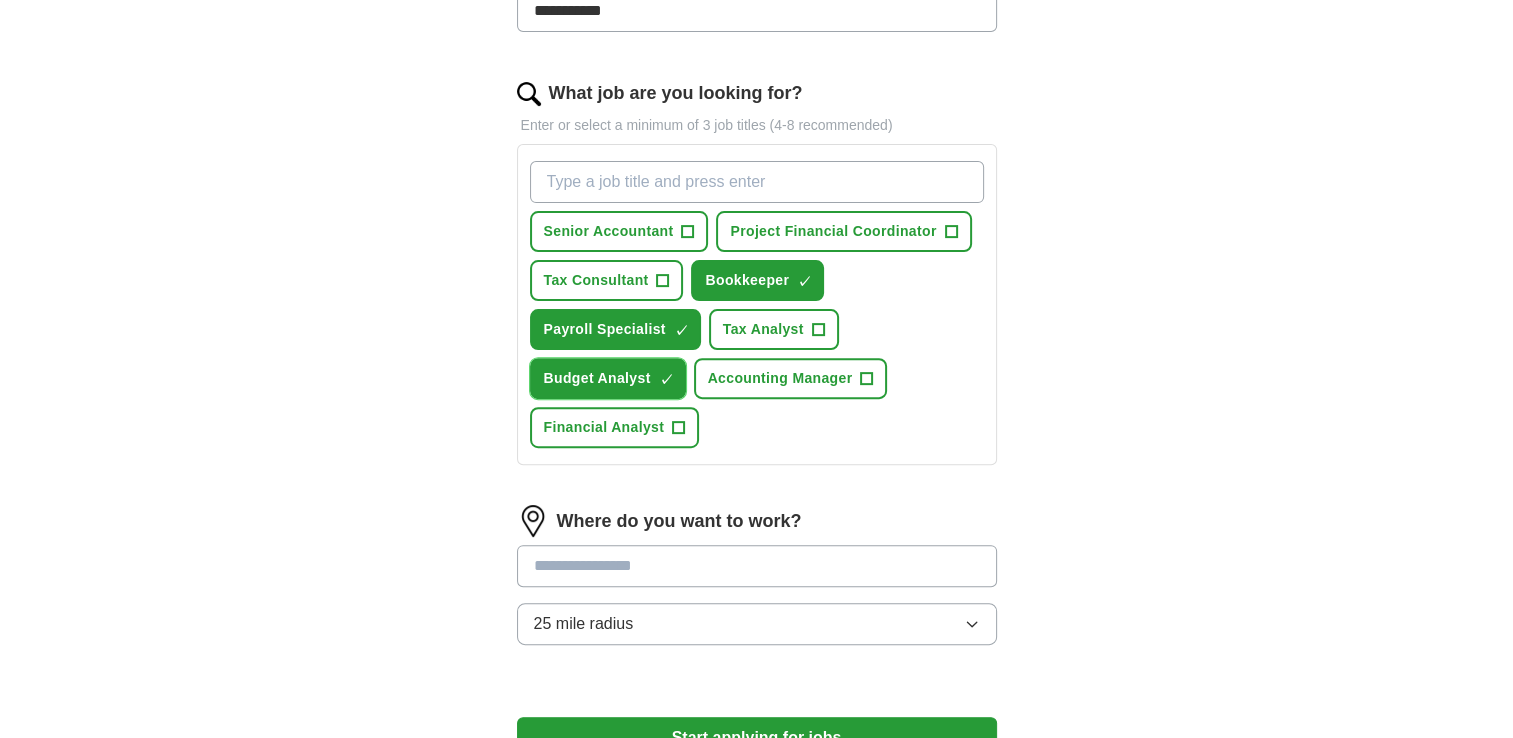 scroll, scrollTop: 700, scrollLeft: 0, axis: vertical 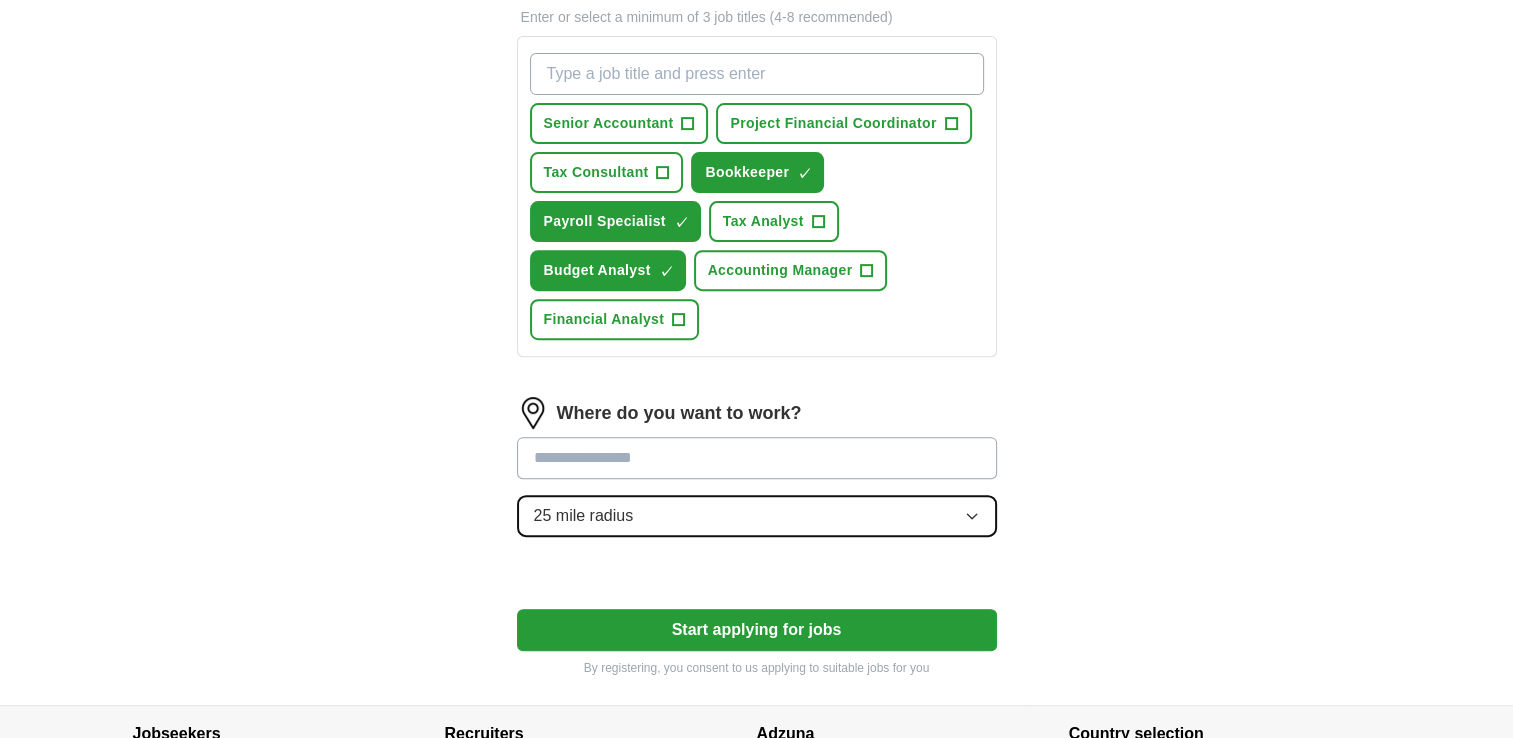 click on "25 mile radius" at bounding box center [757, 516] 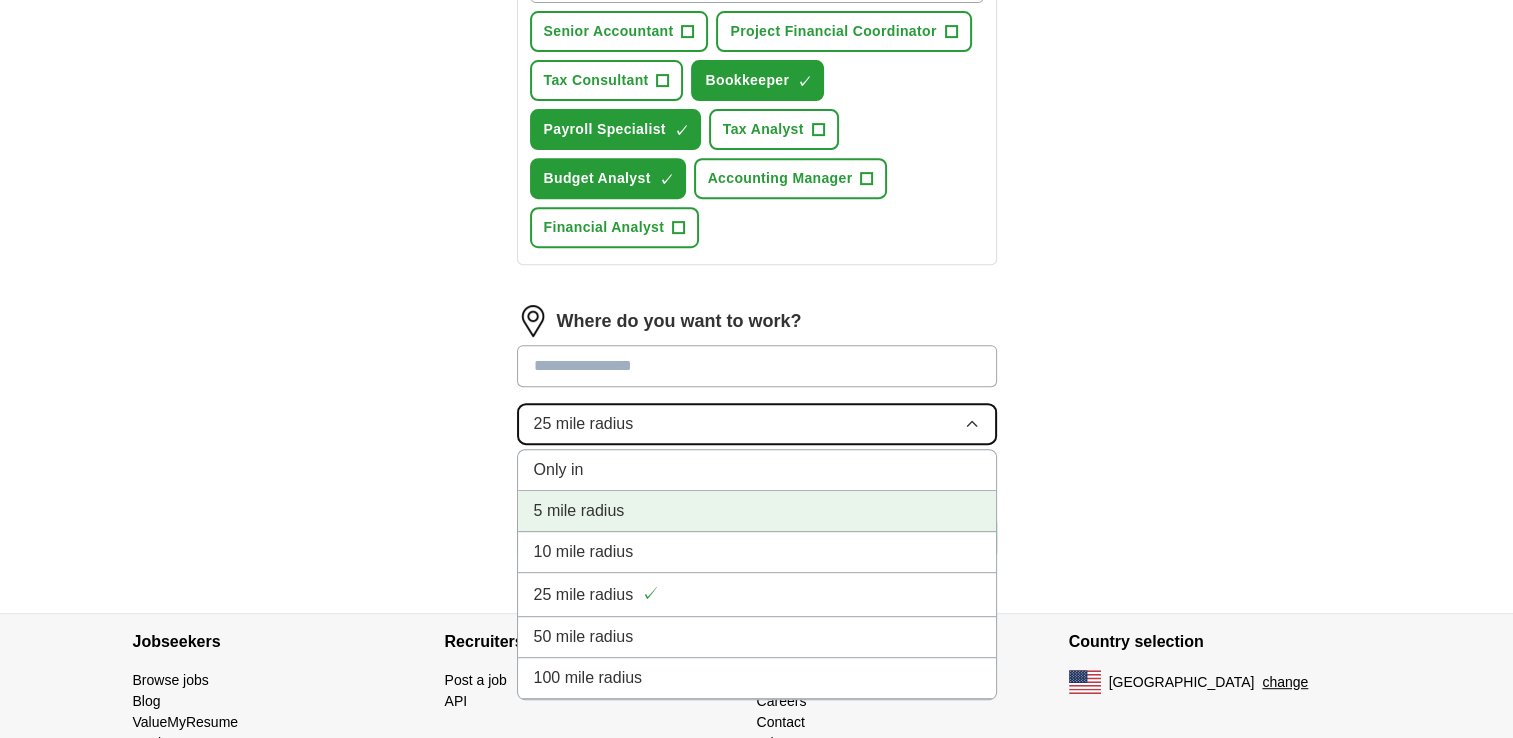 scroll, scrollTop: 861, scrollLeft: 0, axis: vertical 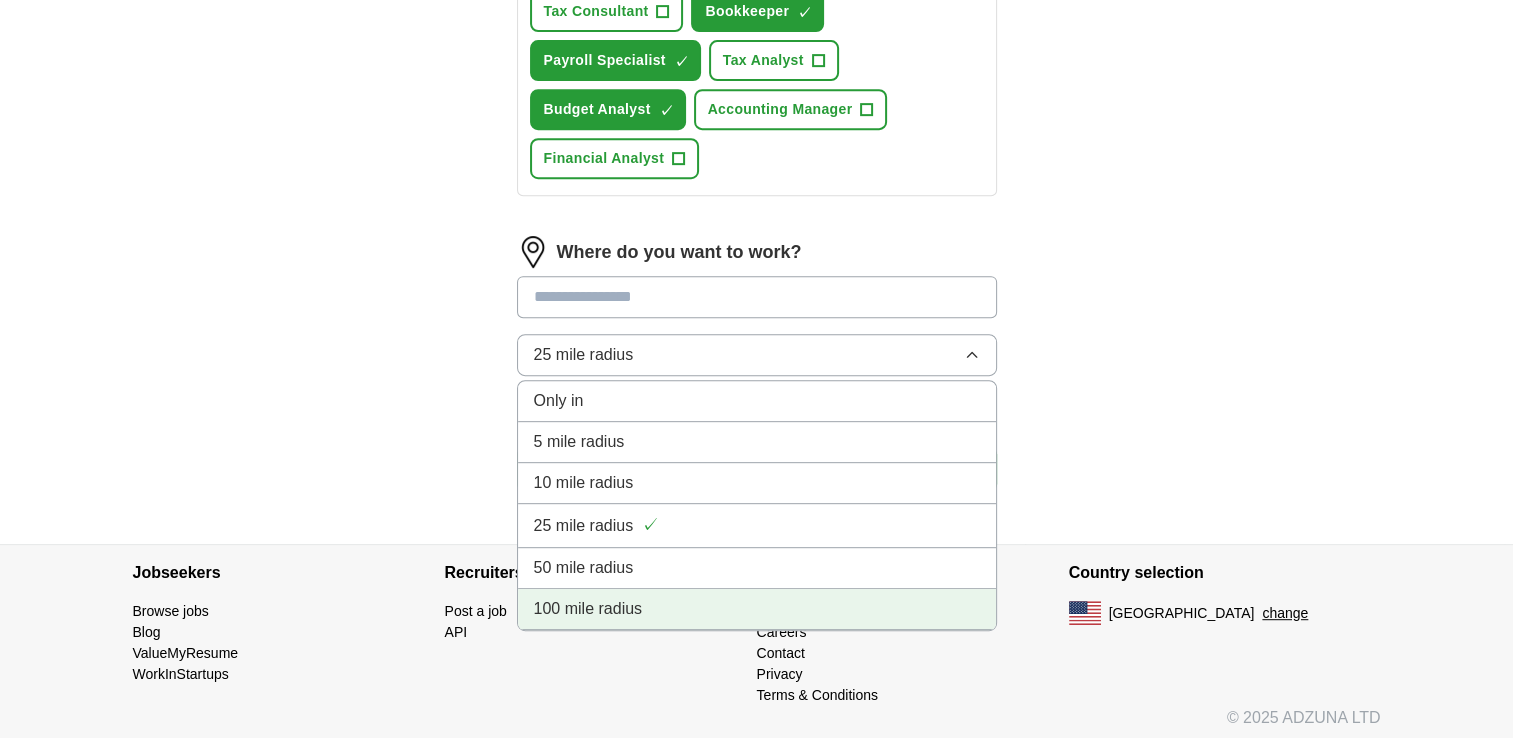 click on "100 mile radius" at bounding box center [588, 609] 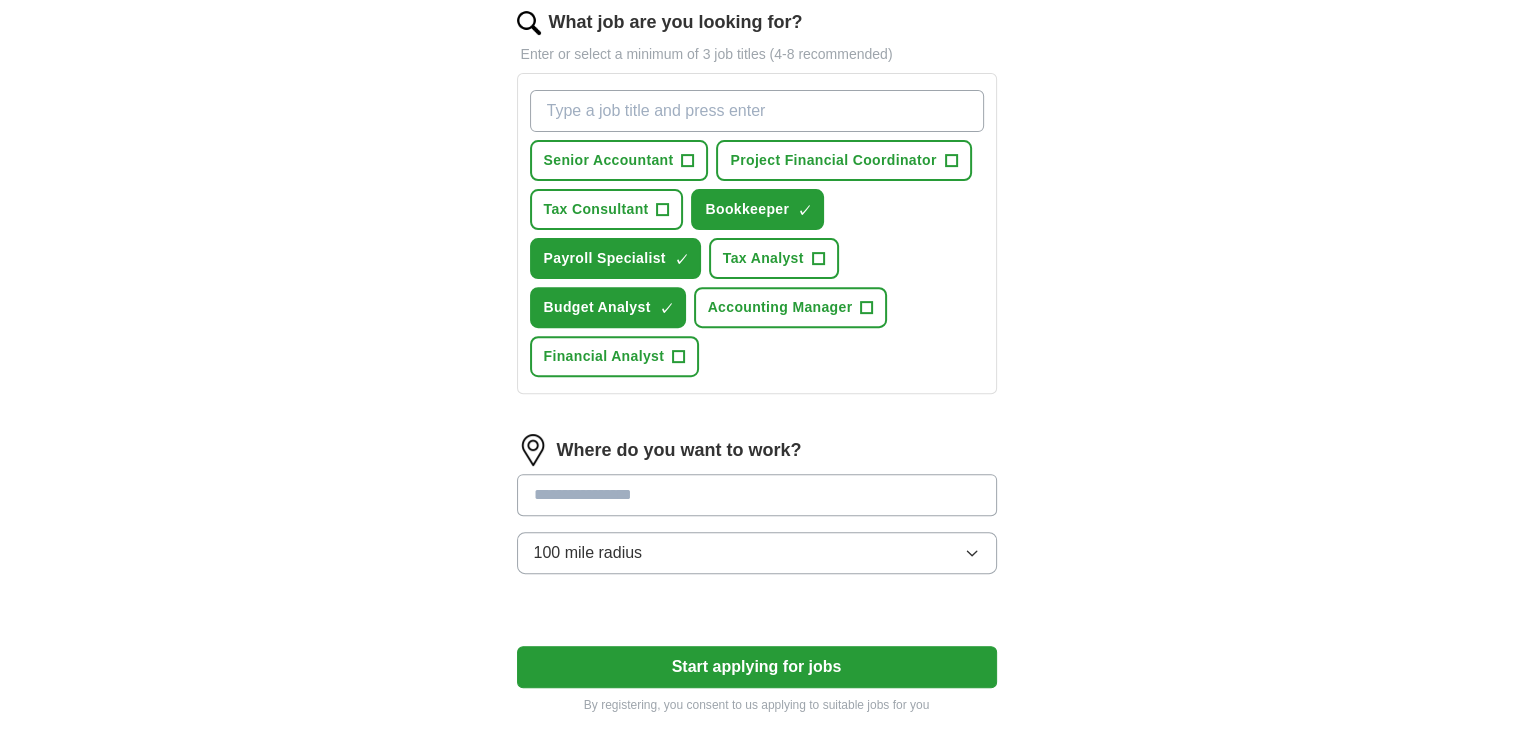 scroll, scrollTop: 661, scrollLeft: 0, axis: vertical 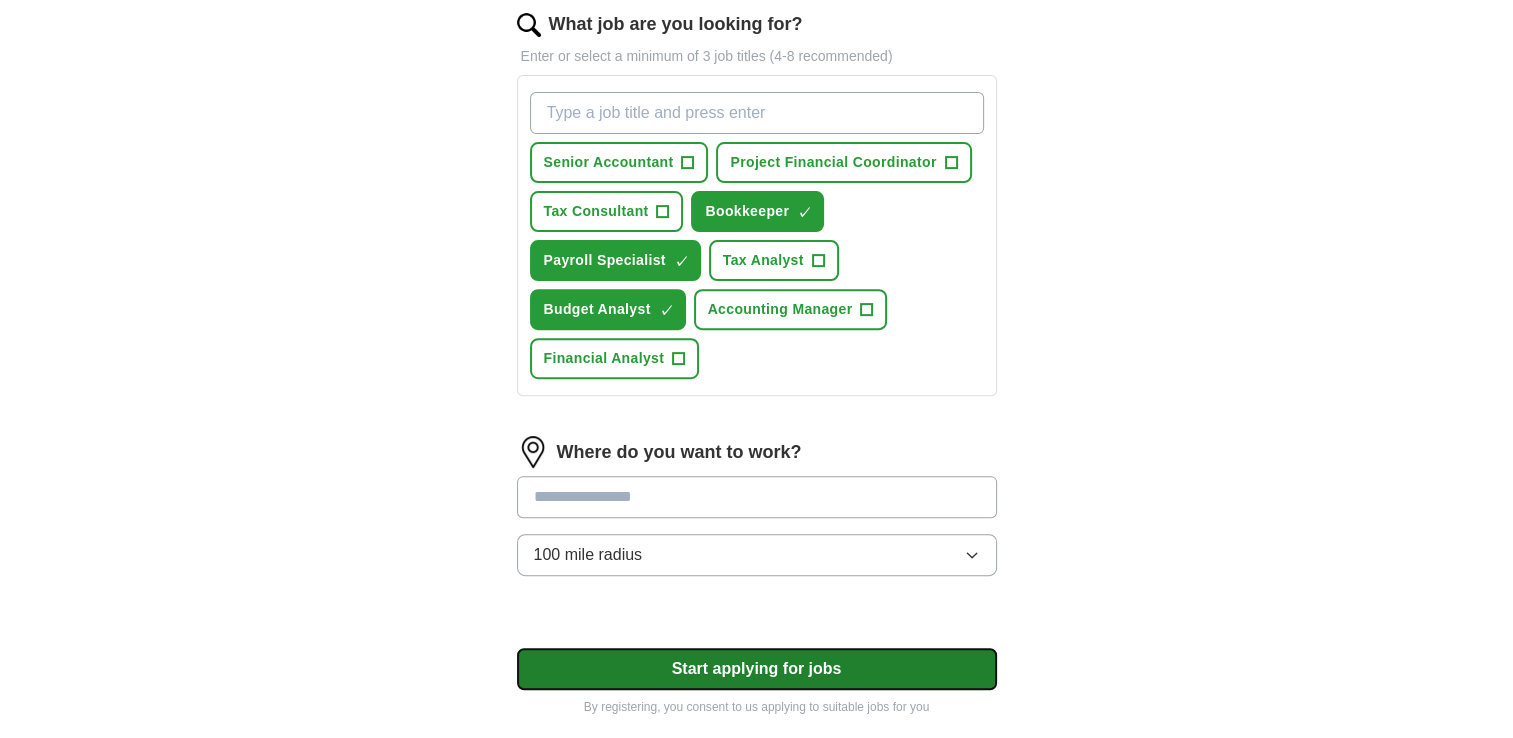 click on "Start applying for jobs" at bounding box center (757, 669) 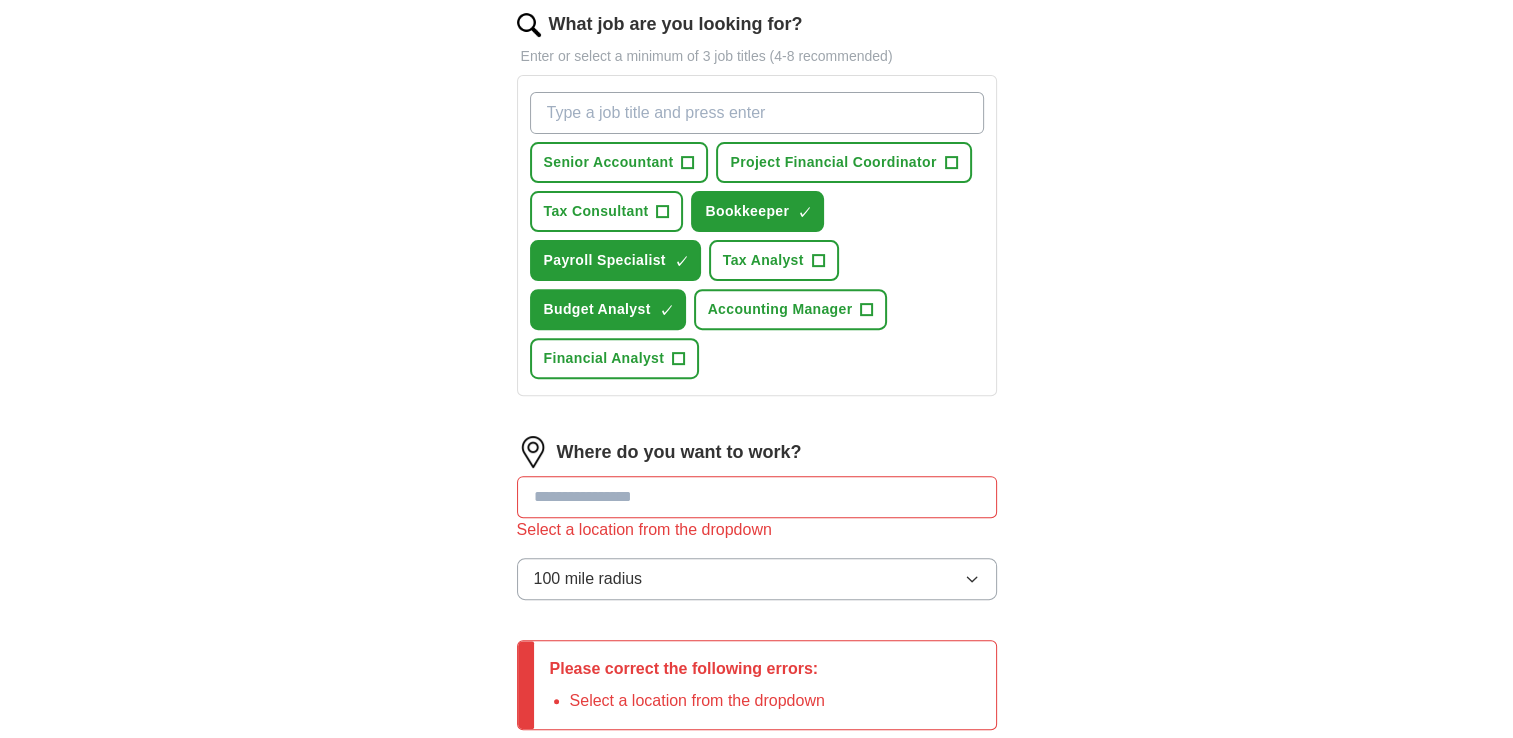 click at bounding box center [757, 497] 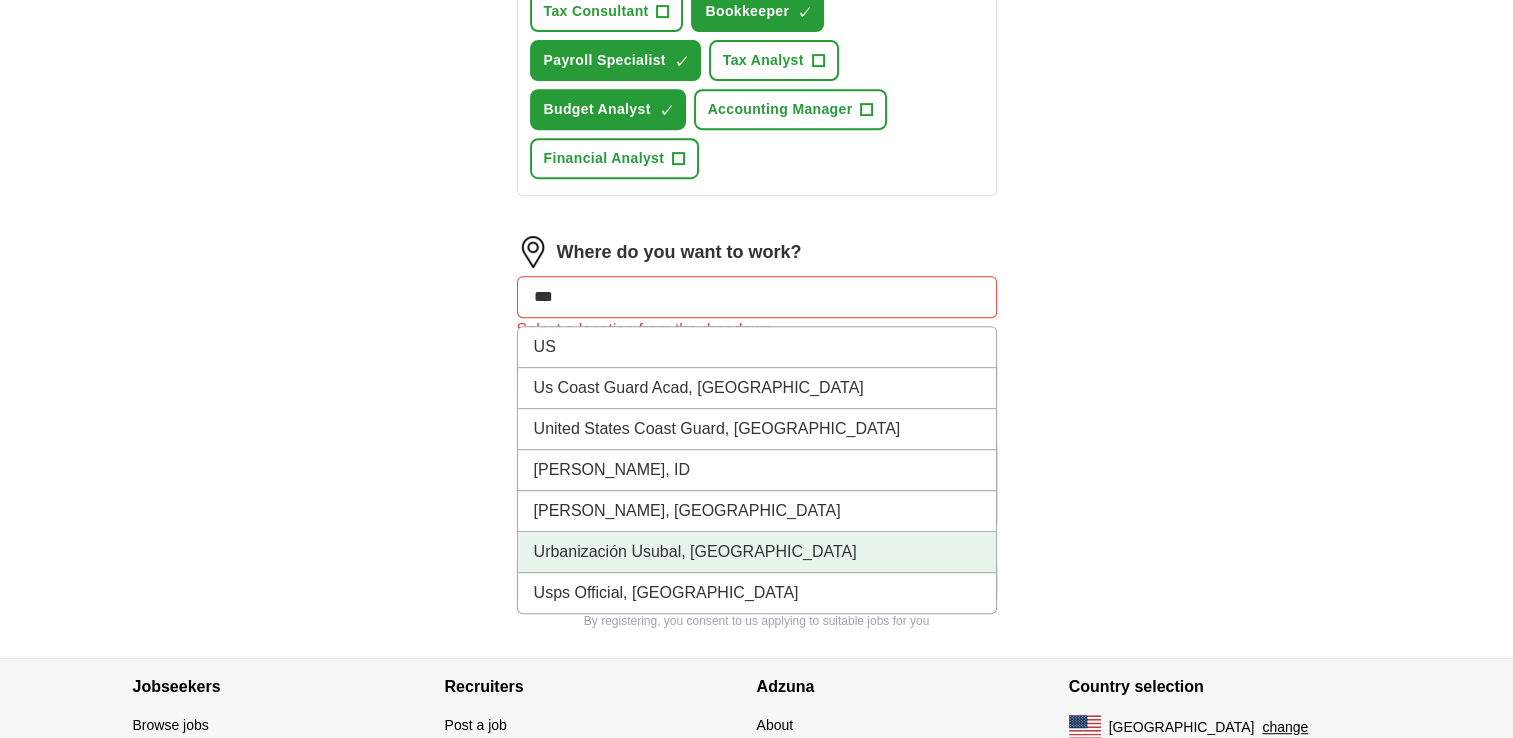 scroll, scrollTop: 761, scrollLeft: 0, axis: vertical 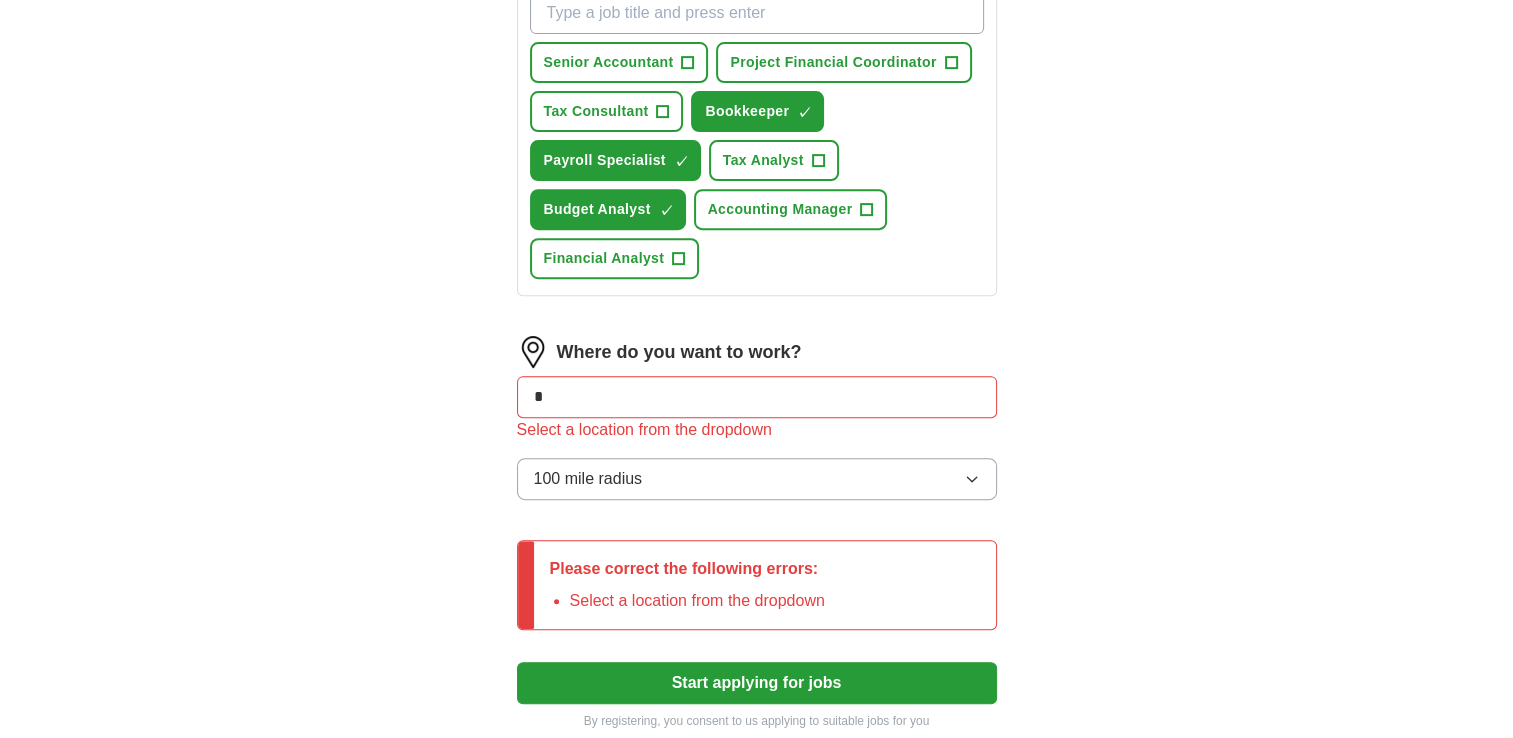 type on "*" 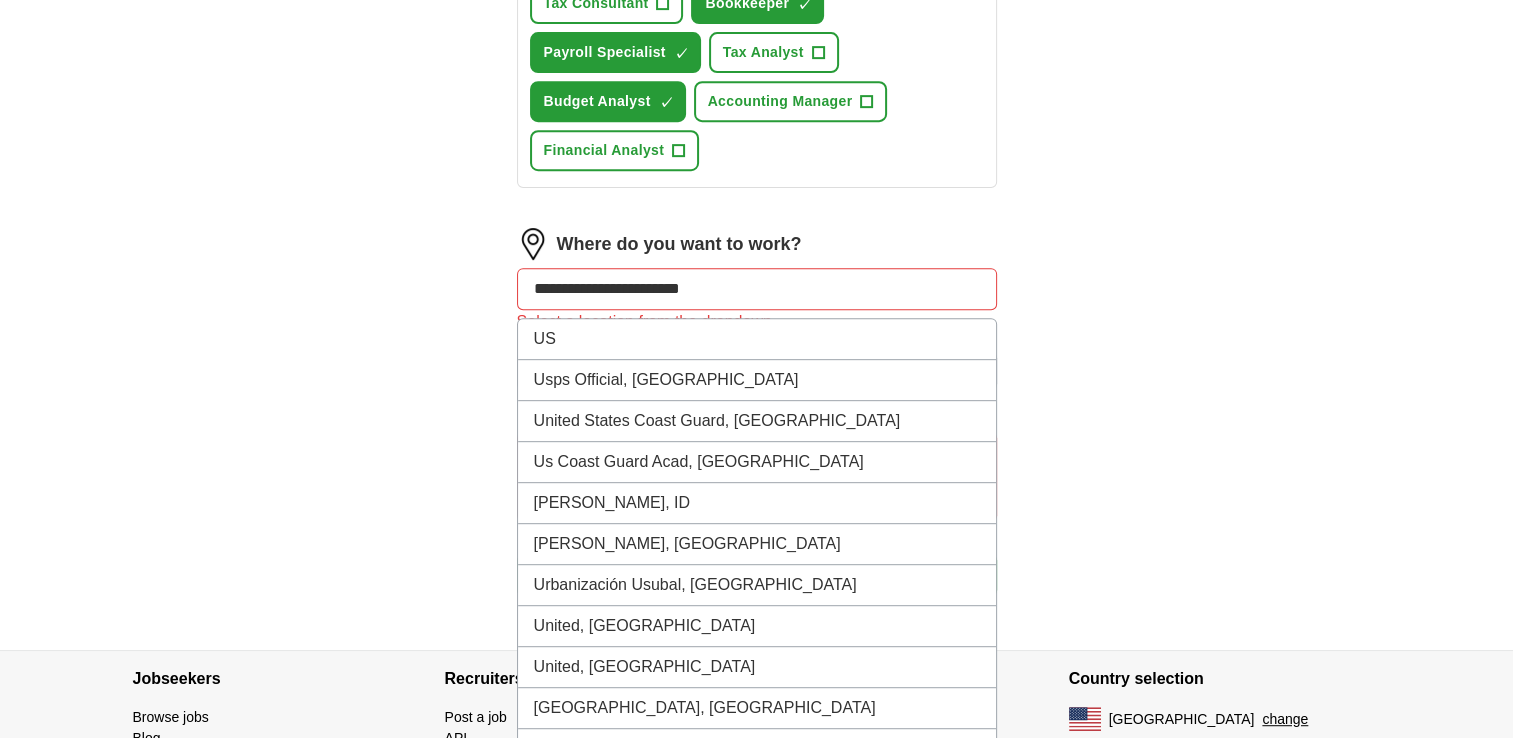 scroll, scrollTop: 859, scrollLeft: 0, axis: vertical 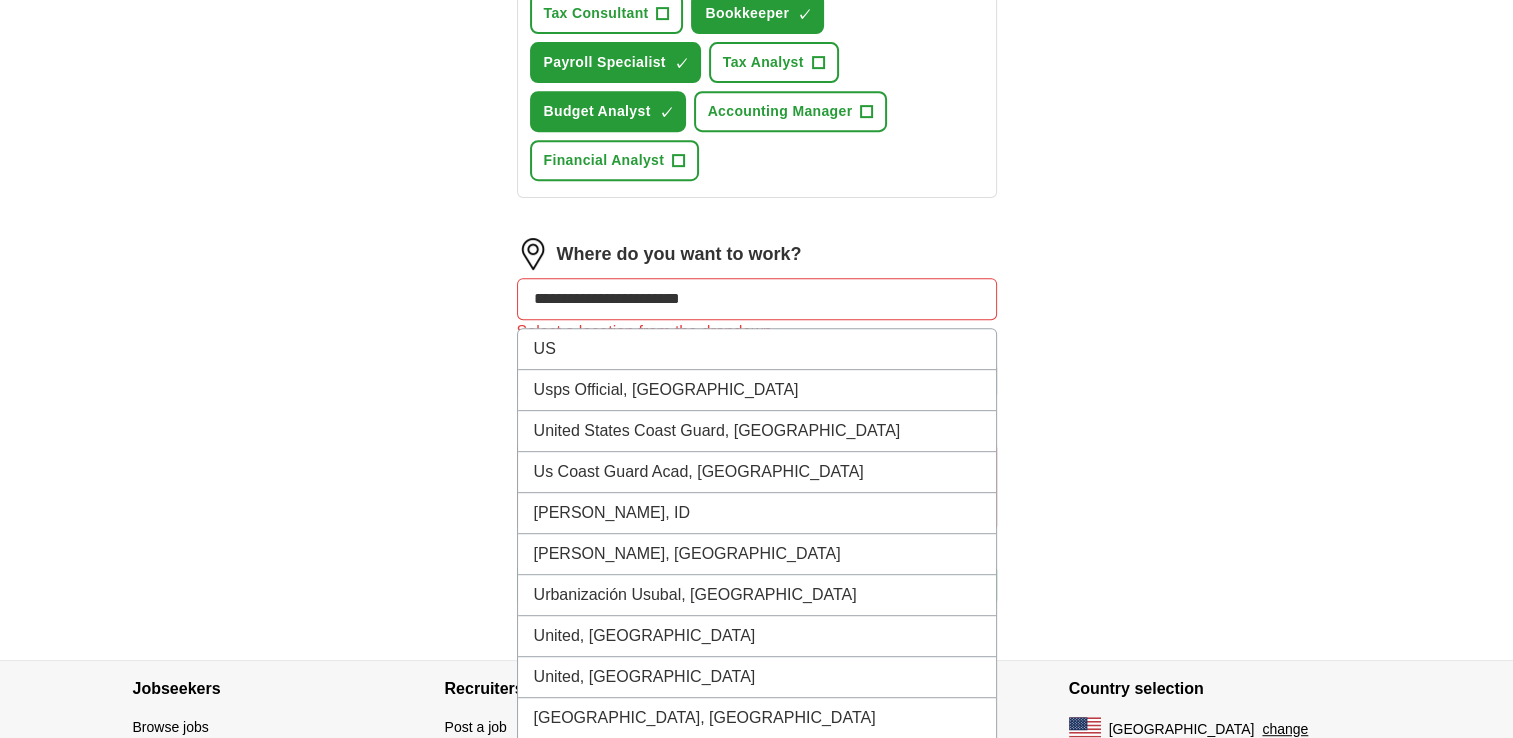 drag, startPoint x: 714, startPoint y: 298, endPoint x: 631, endPoint y: 282, distance: 84.5281 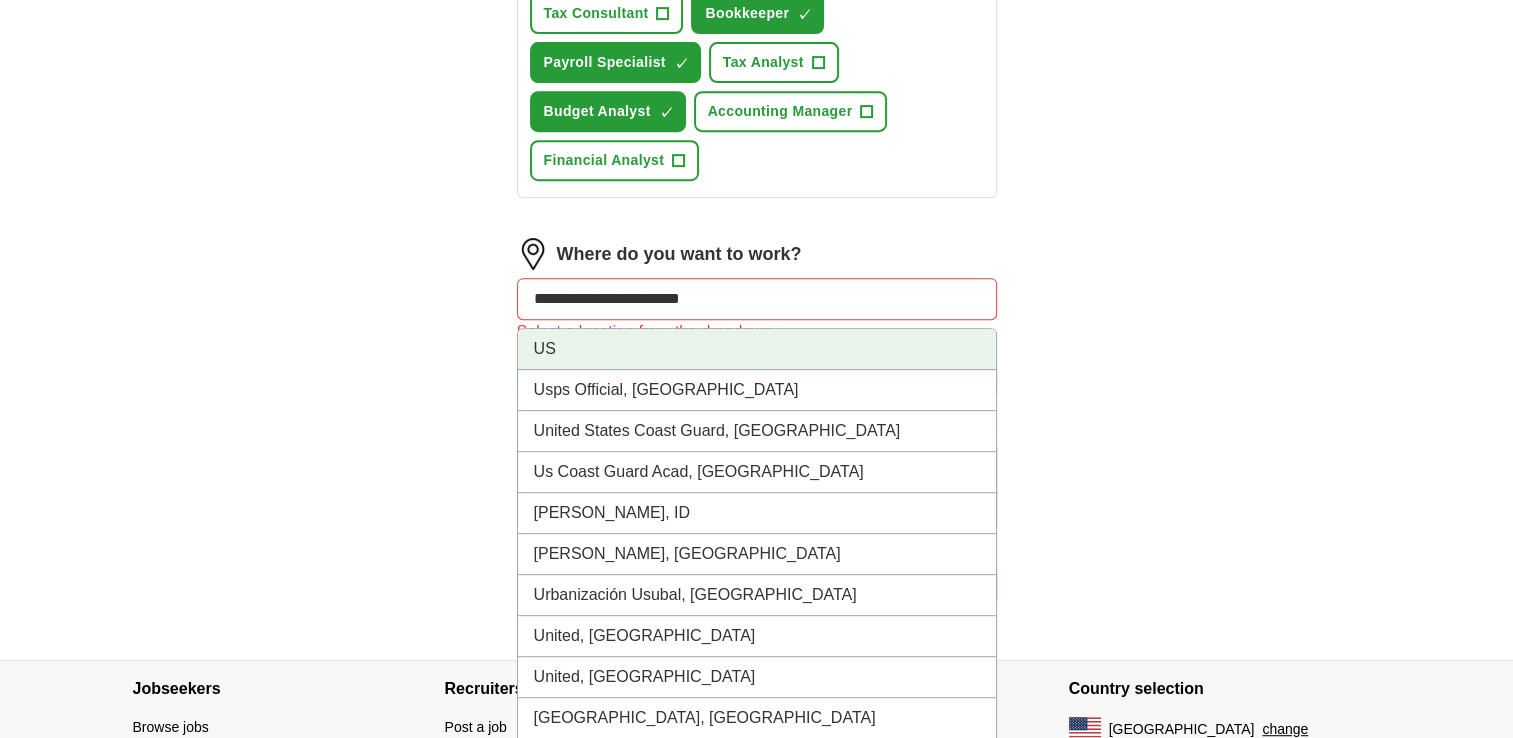type on "**********" 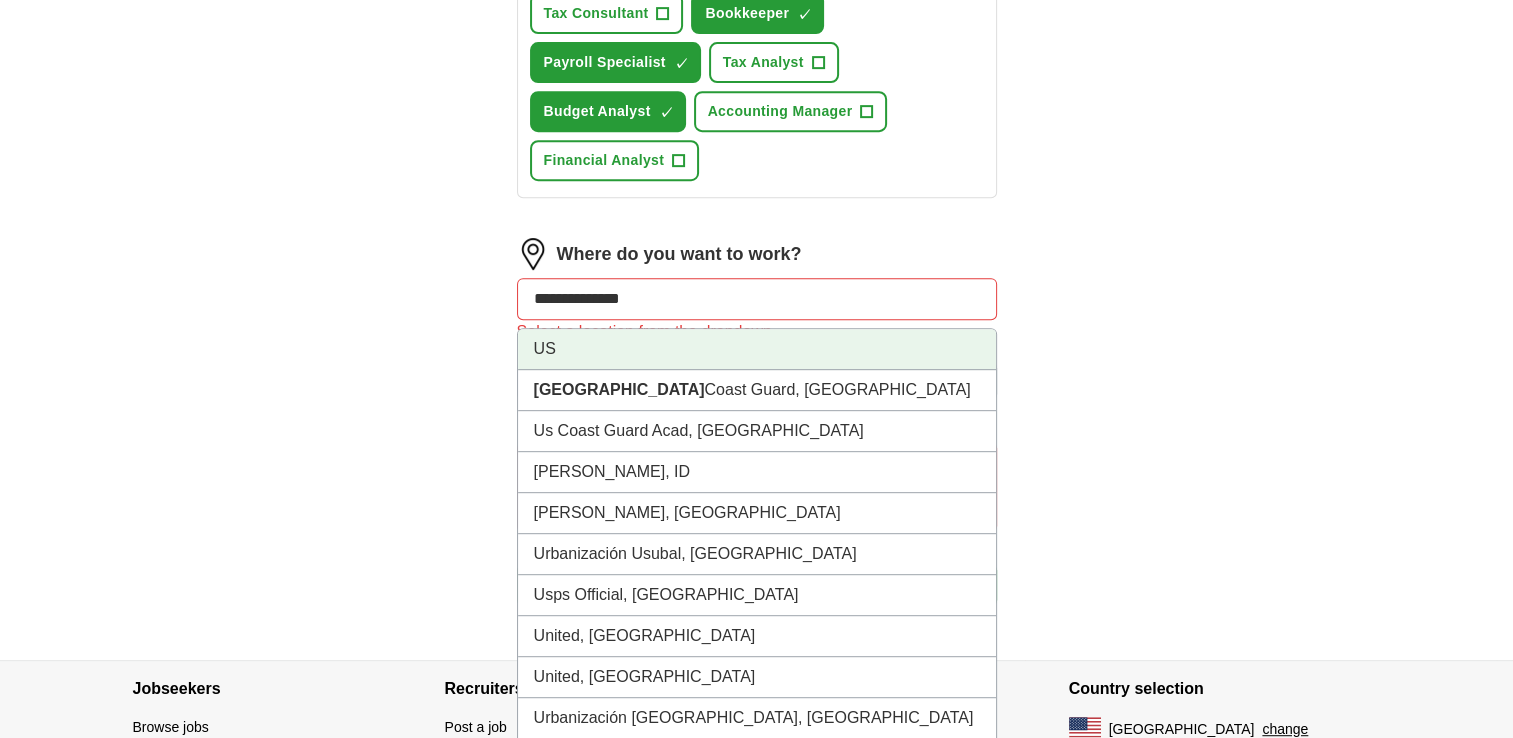 click on "US" at bounding box center (757, 349) 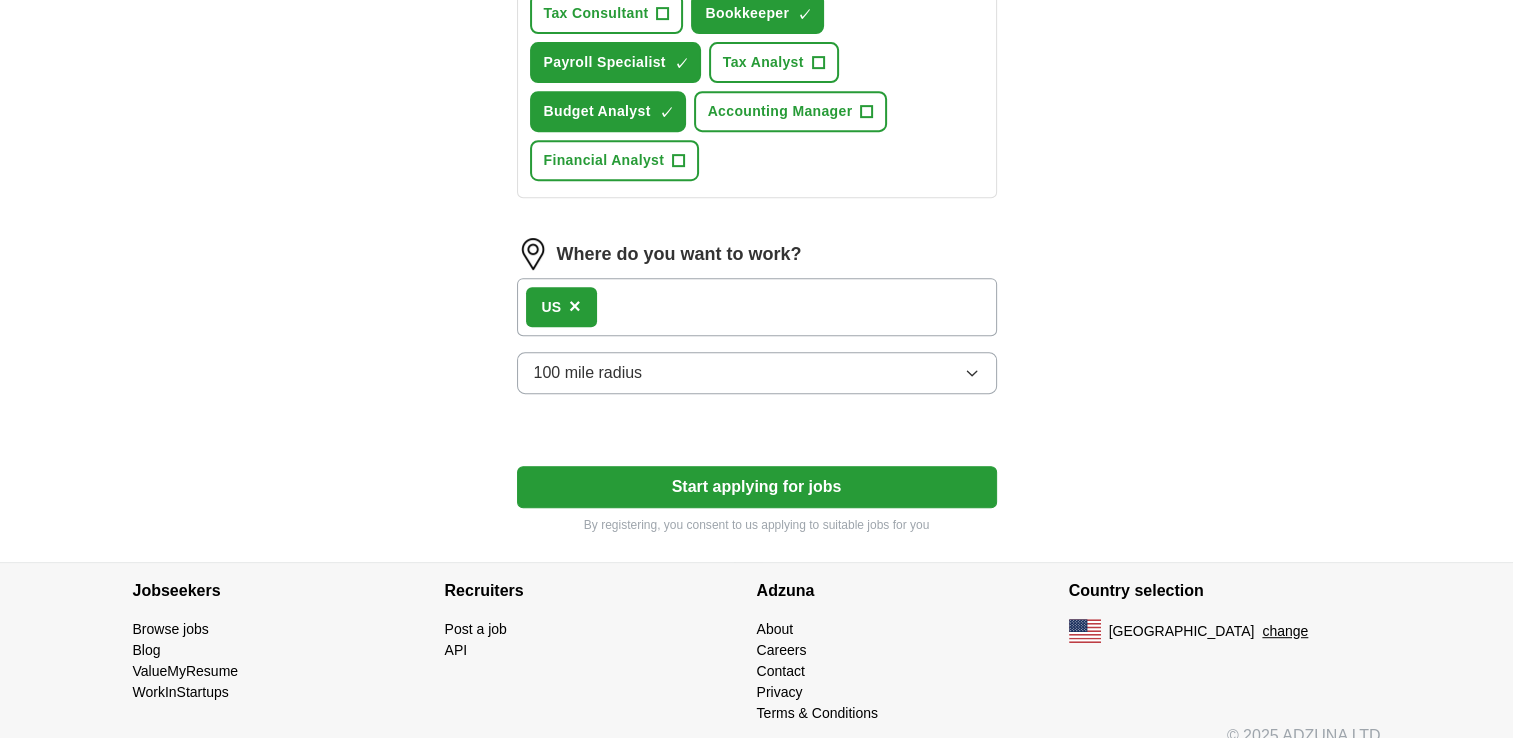 scroll, scrollTop: 877, scrollLeft: 0, axis: vertical 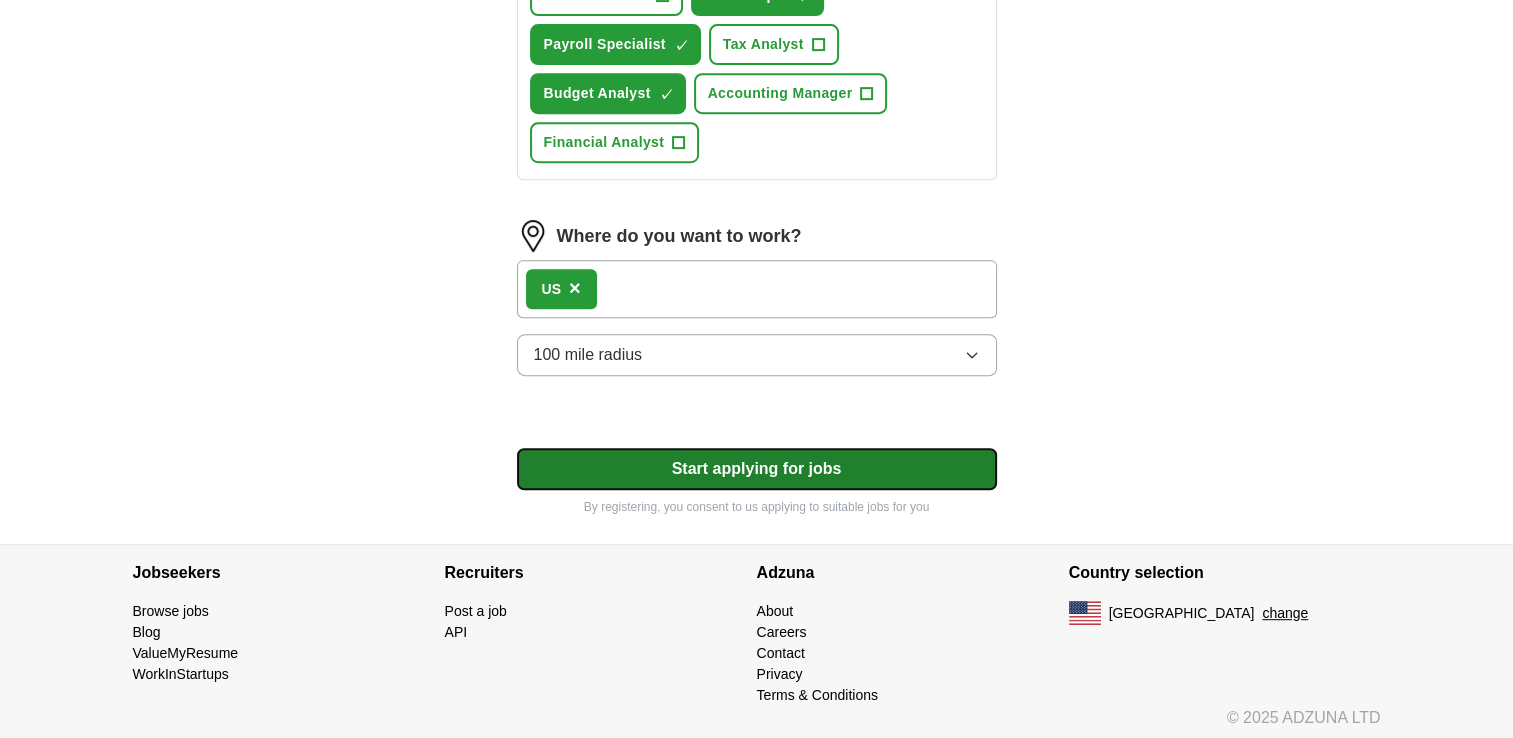 click on "Start applying for jobs" at bounding box center (757, 469) 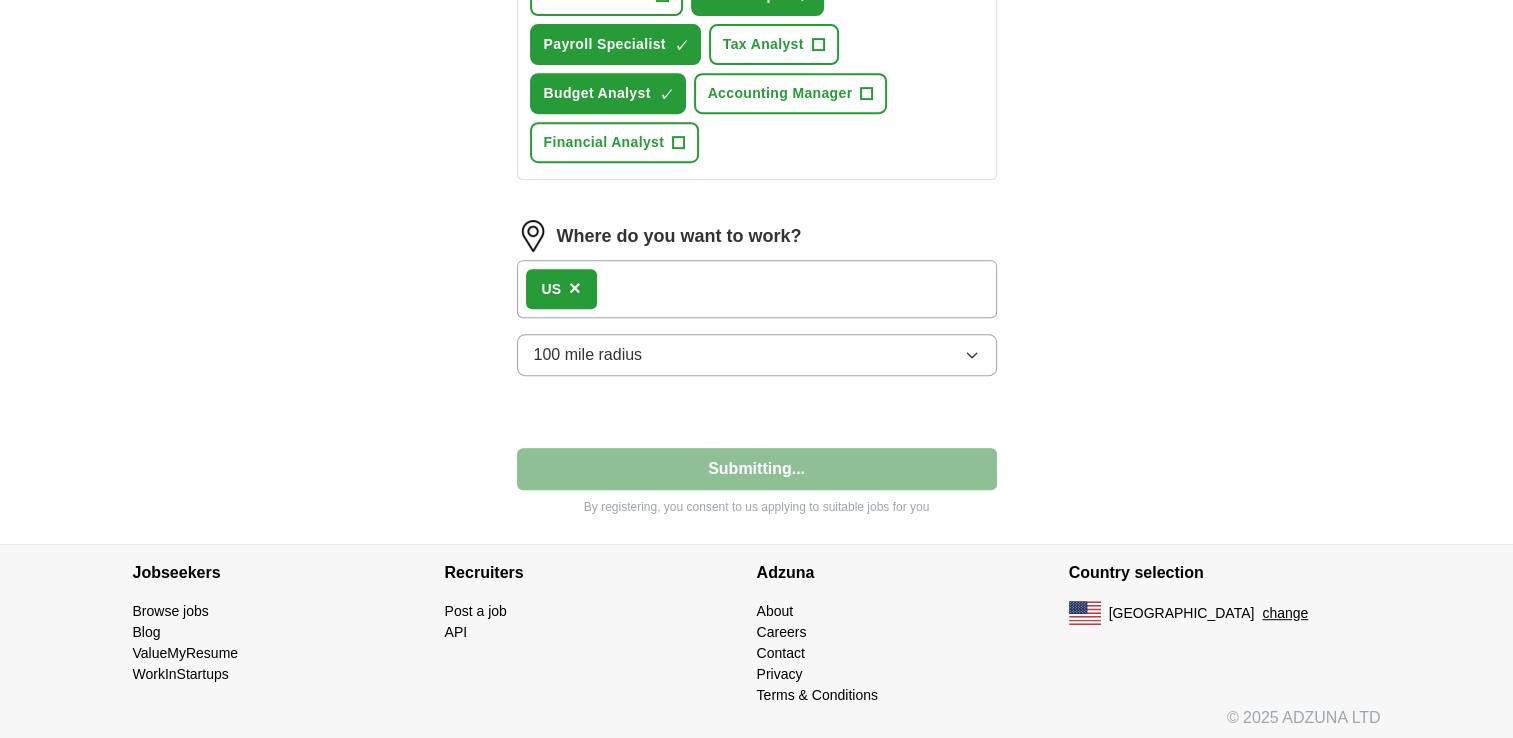 select on "**" 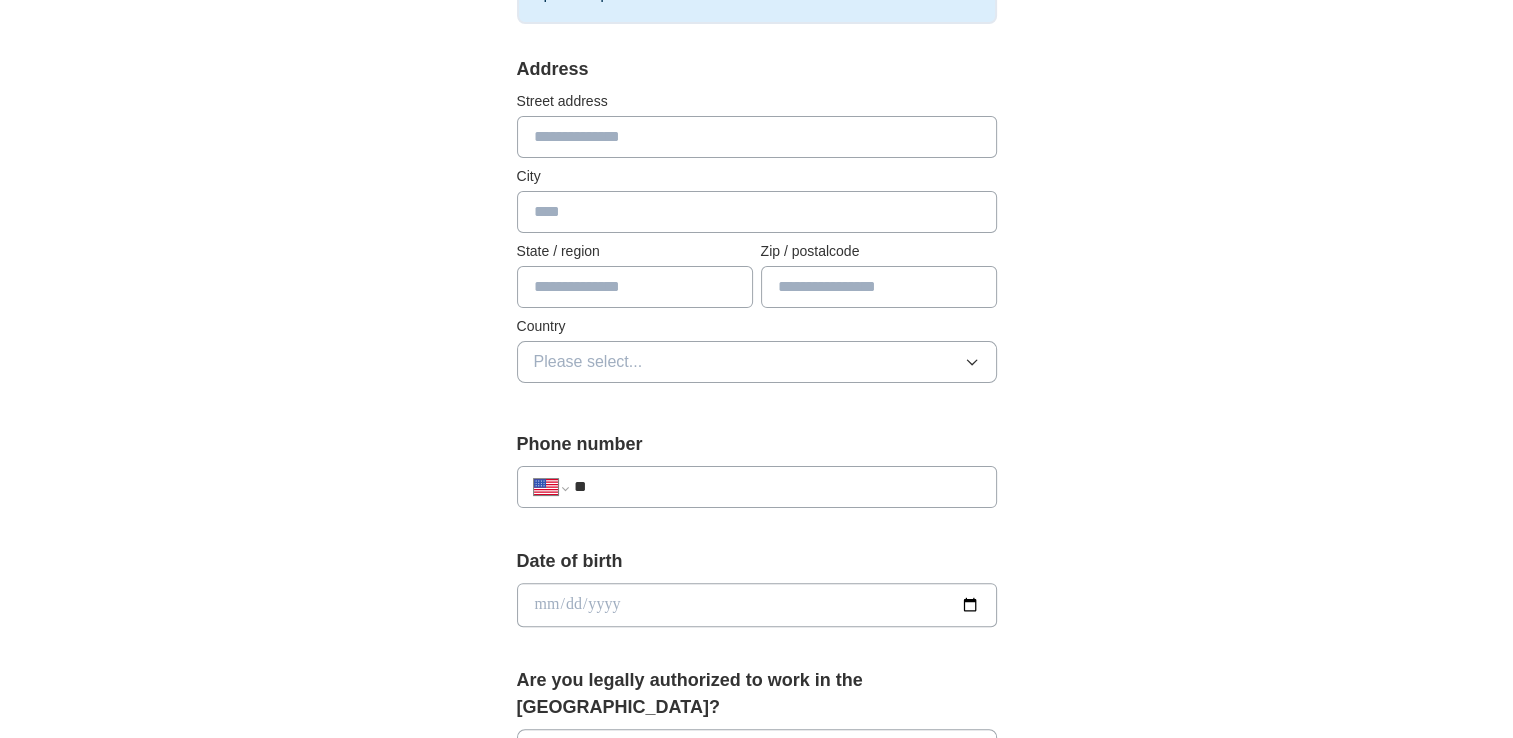 scroll, scrollTop: 400, scrollLeft: 0, axis: vertical 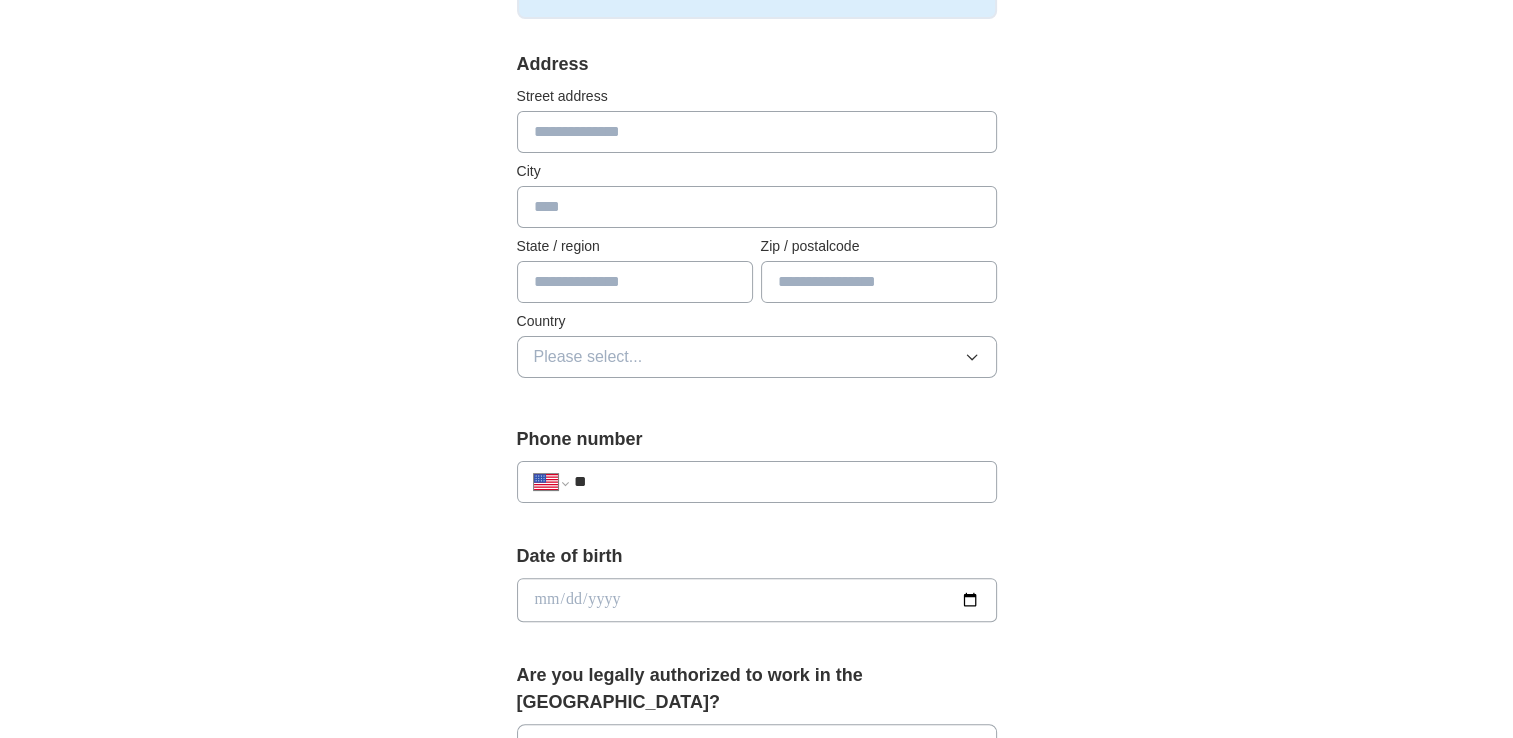 click at bounding box center [757, 132] 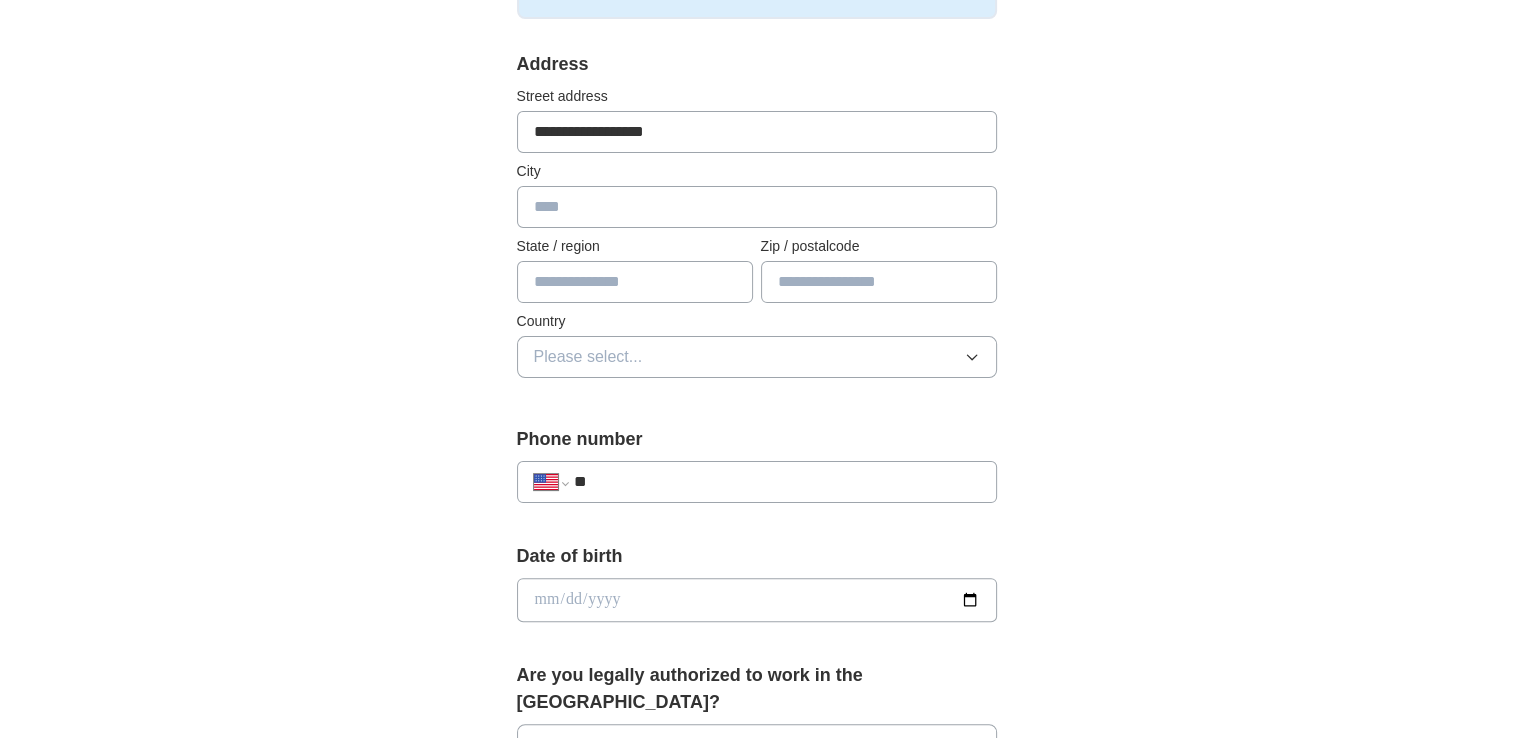 type on "**" 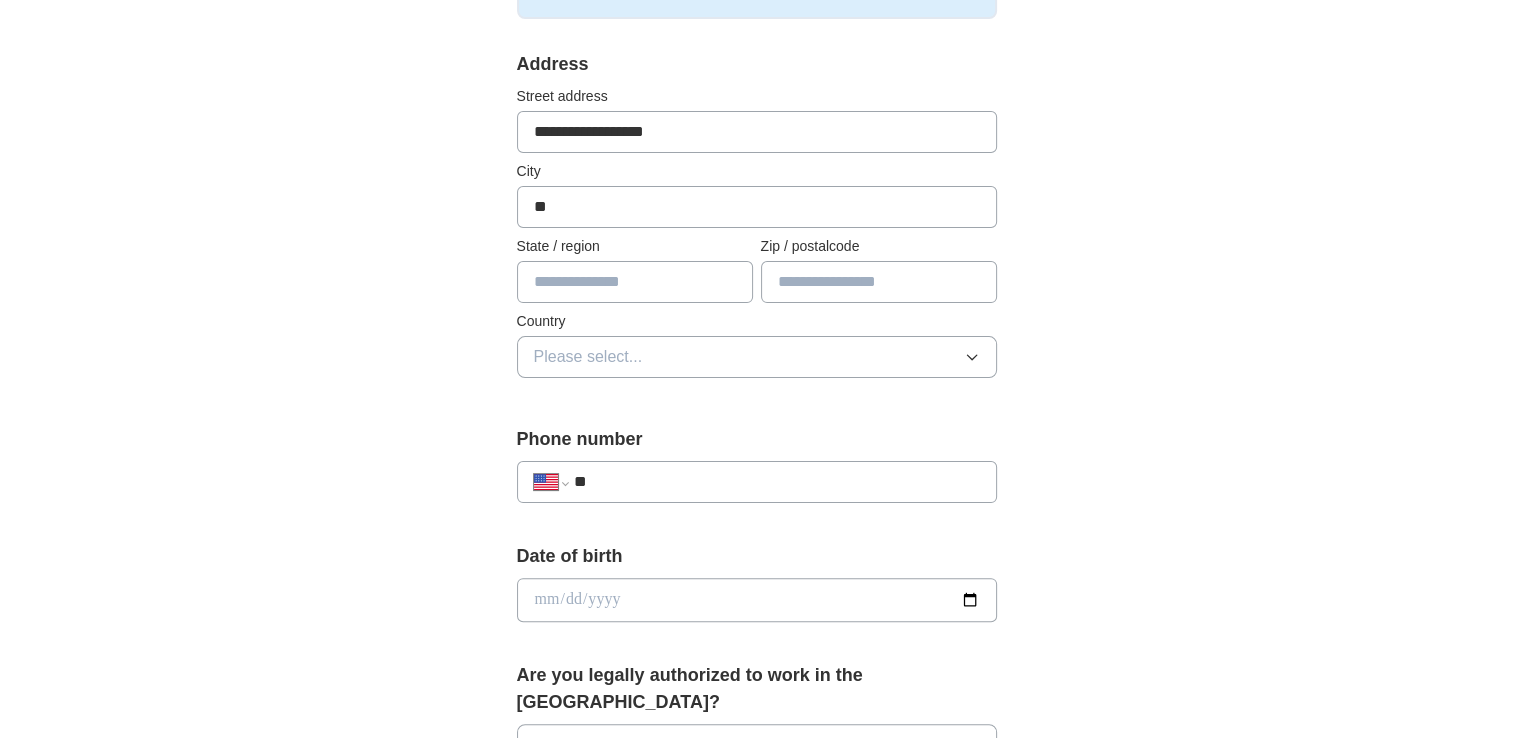 type on "**" 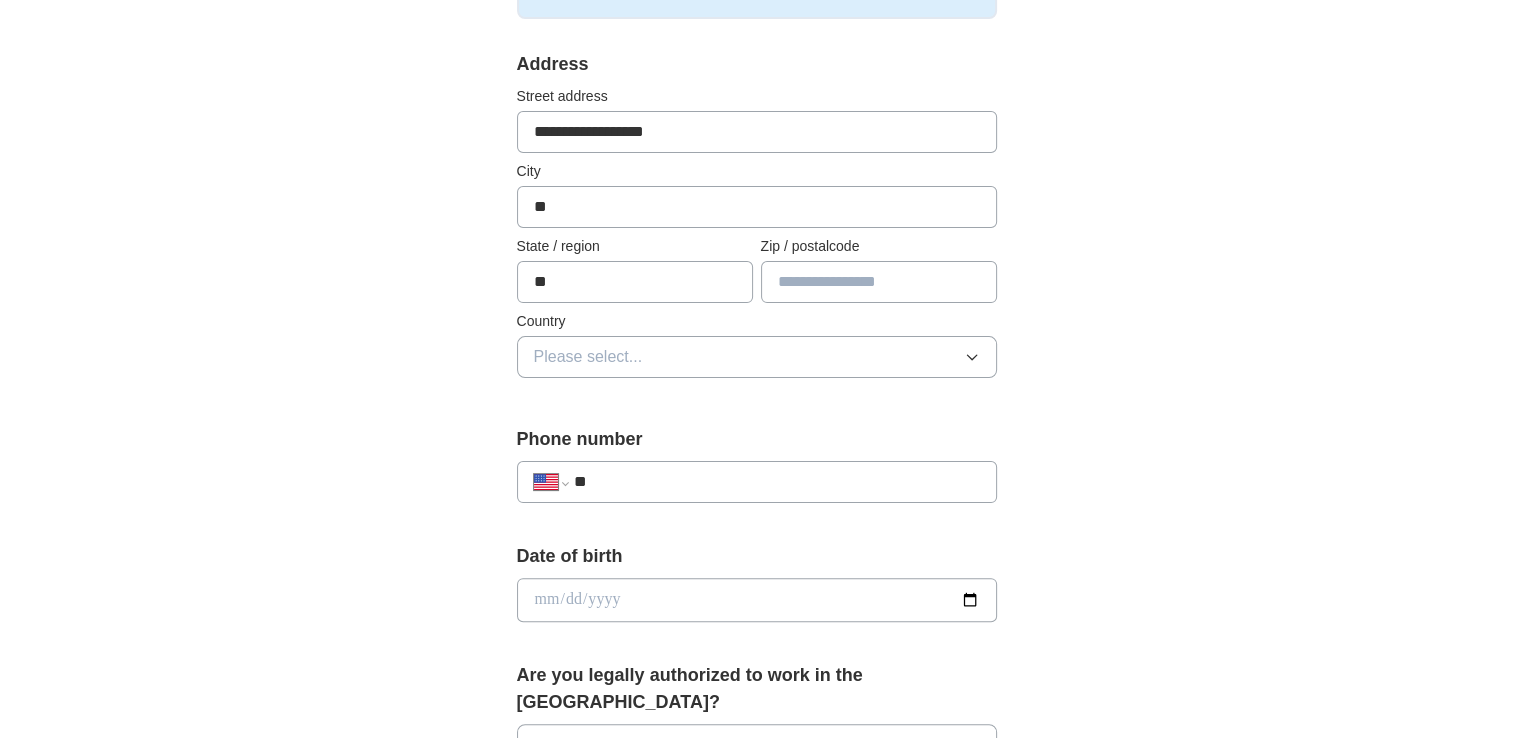 type on "*****" 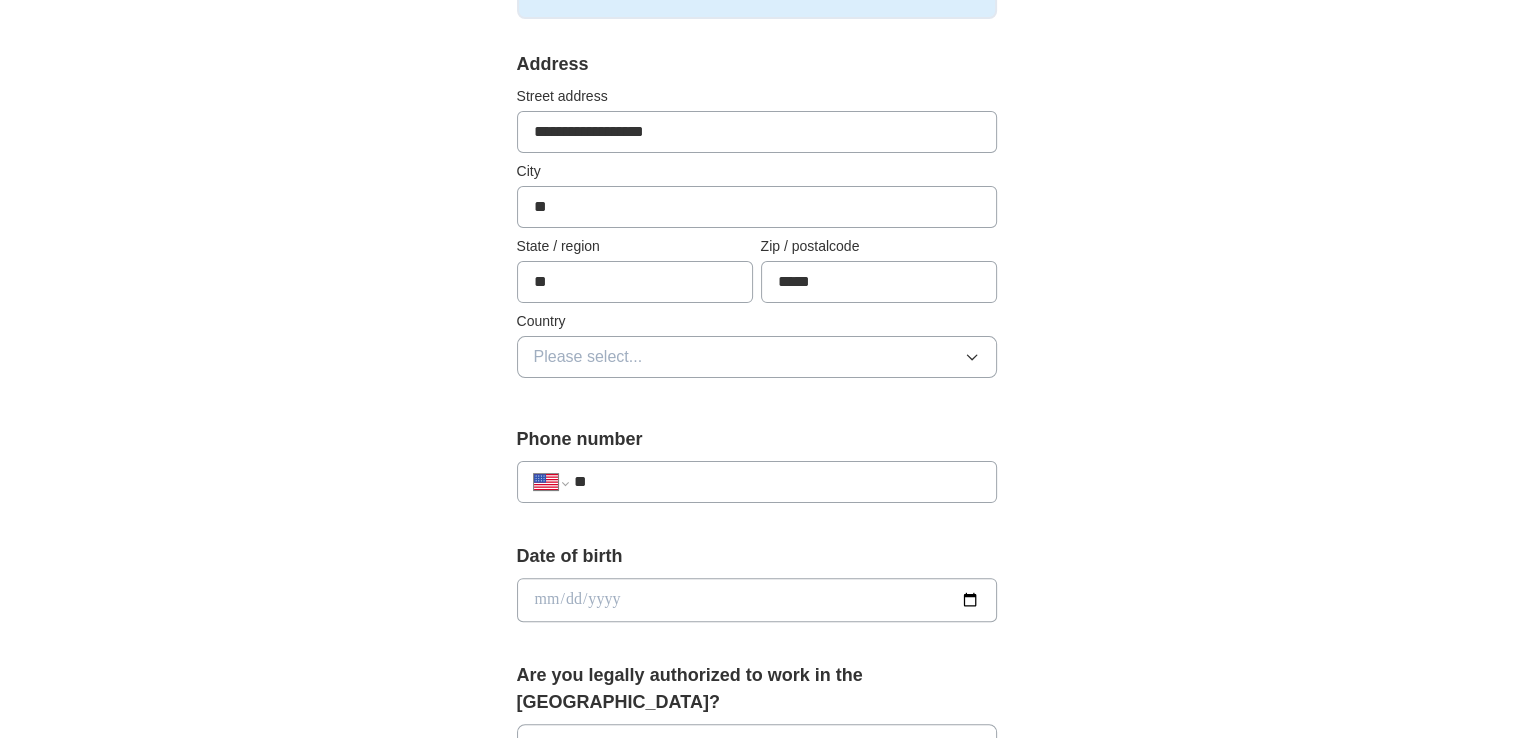 drag, startPoint x: 583, startPoint y: 209, endPoint x: 504, endPoint y: 230, distance: 81.7435 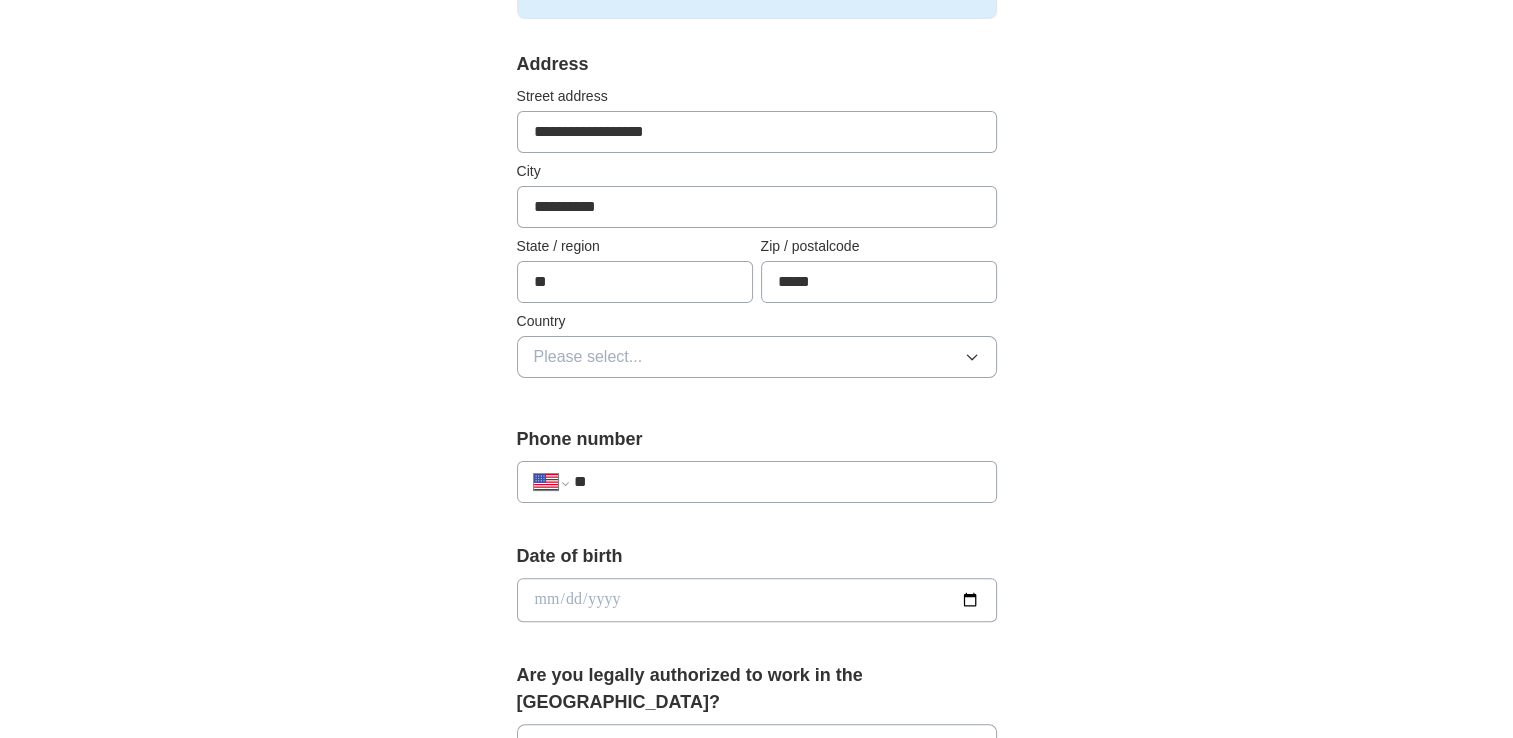 type on "**********" 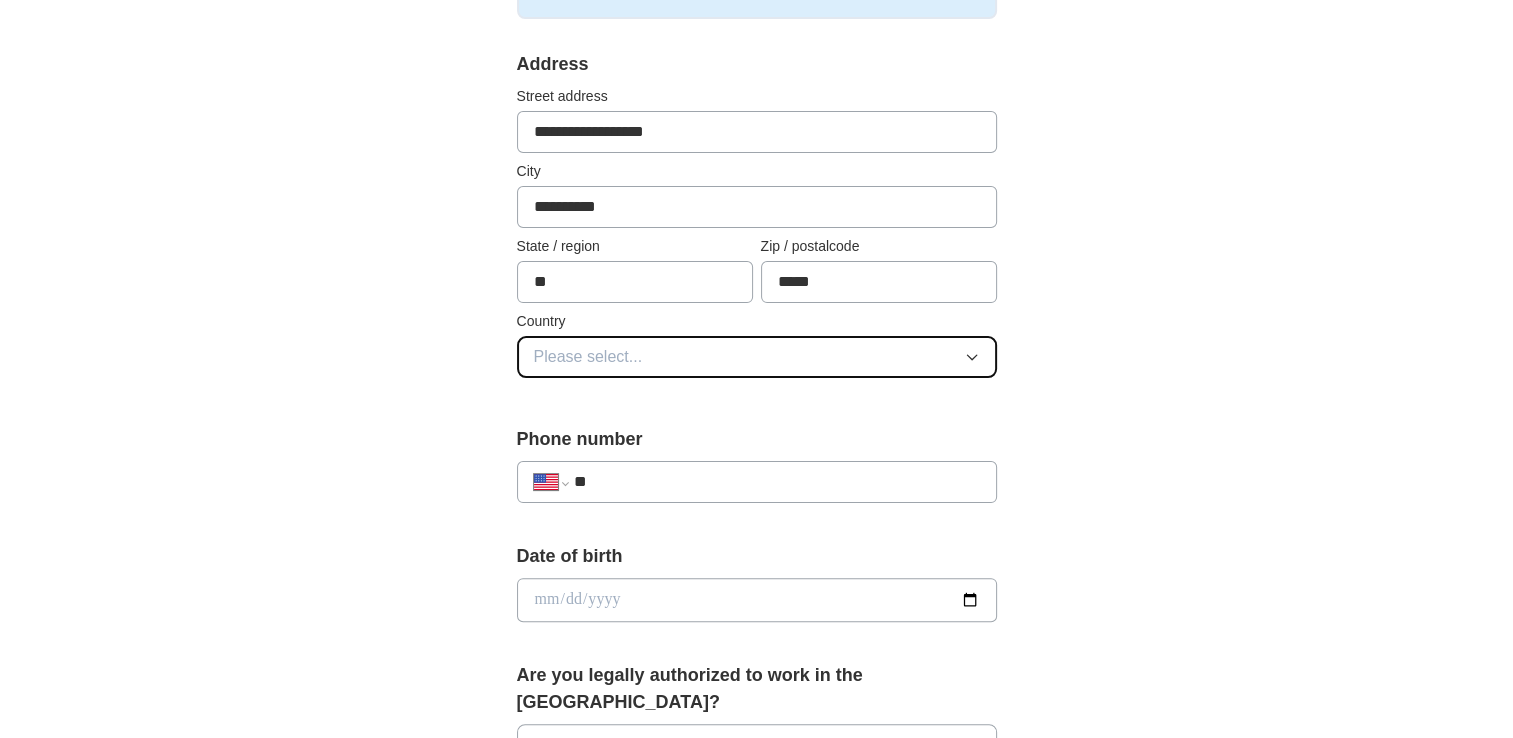 click on "Please select..." at bounding box center [757, 357] 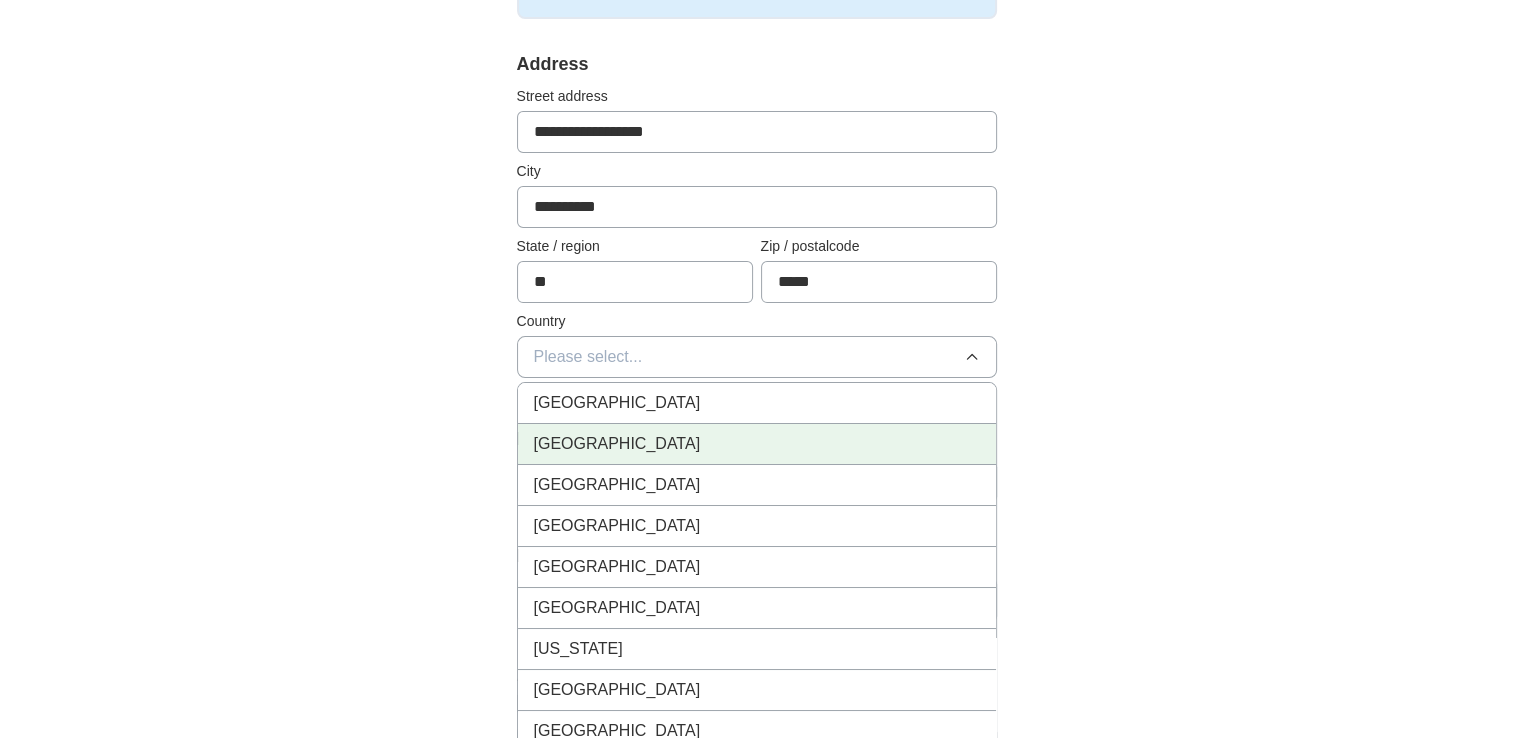 click on "United States" at bounding box center (617, 444) 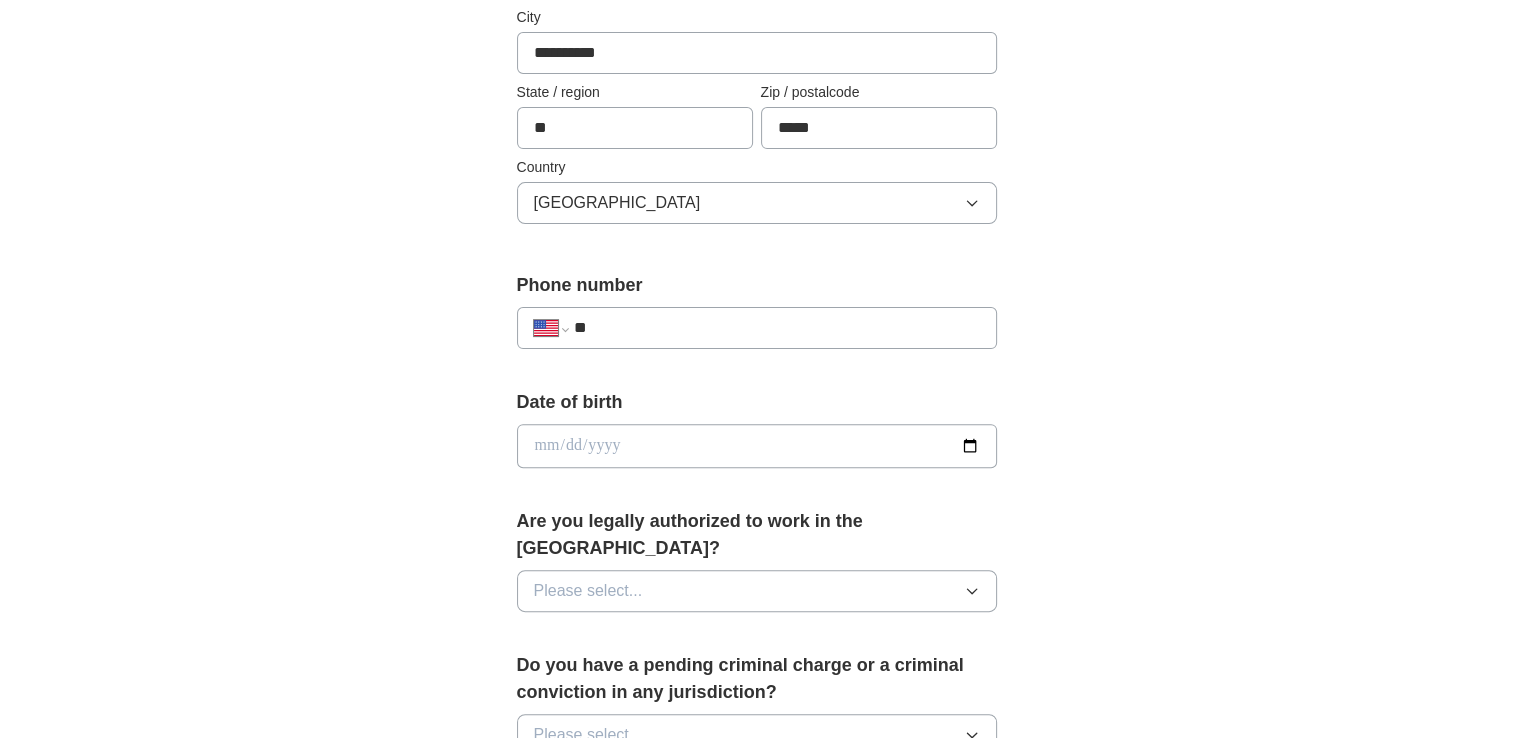 scroll, scrollTop: 600, scrollLeft: 0, axis: vertical 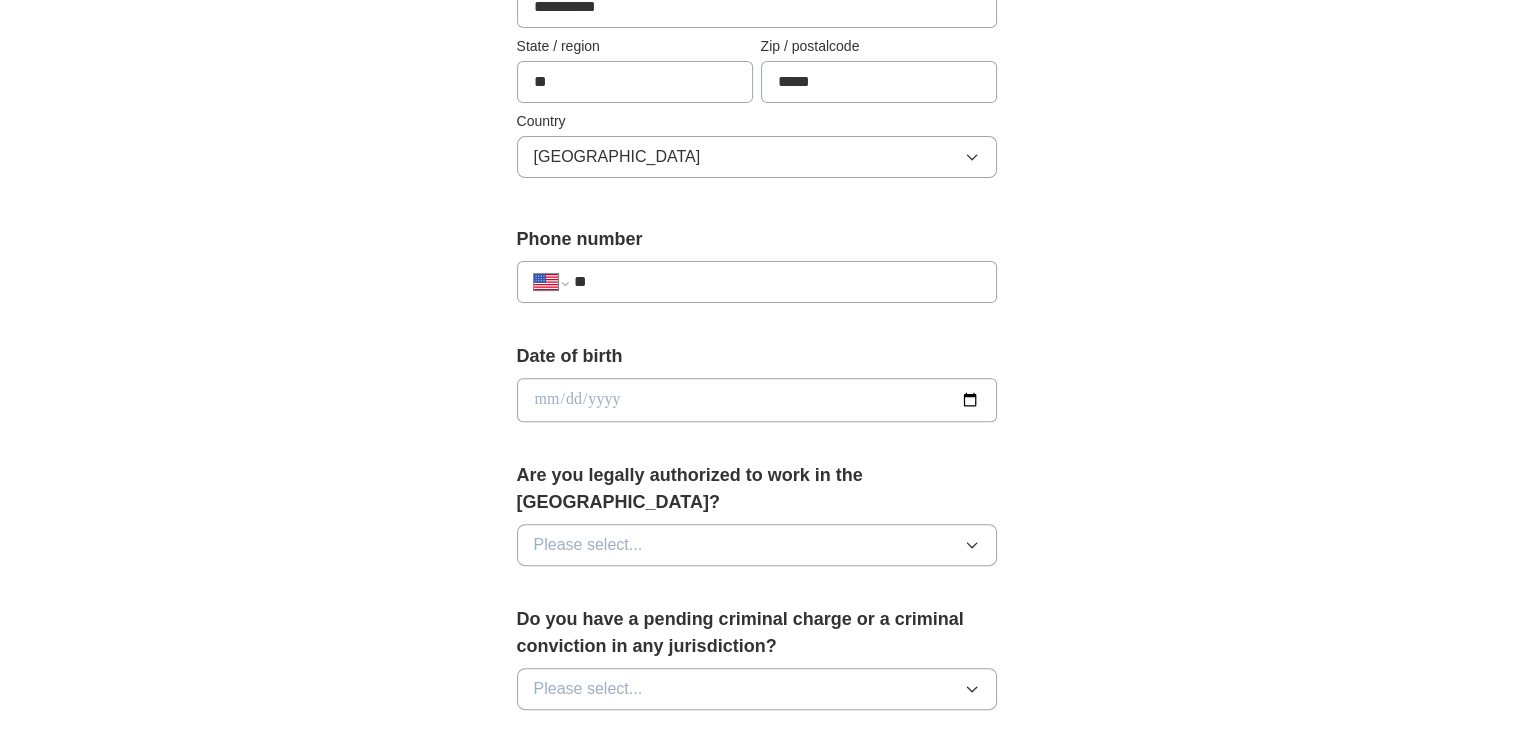 click on "**" at bounding box center [776, 282] 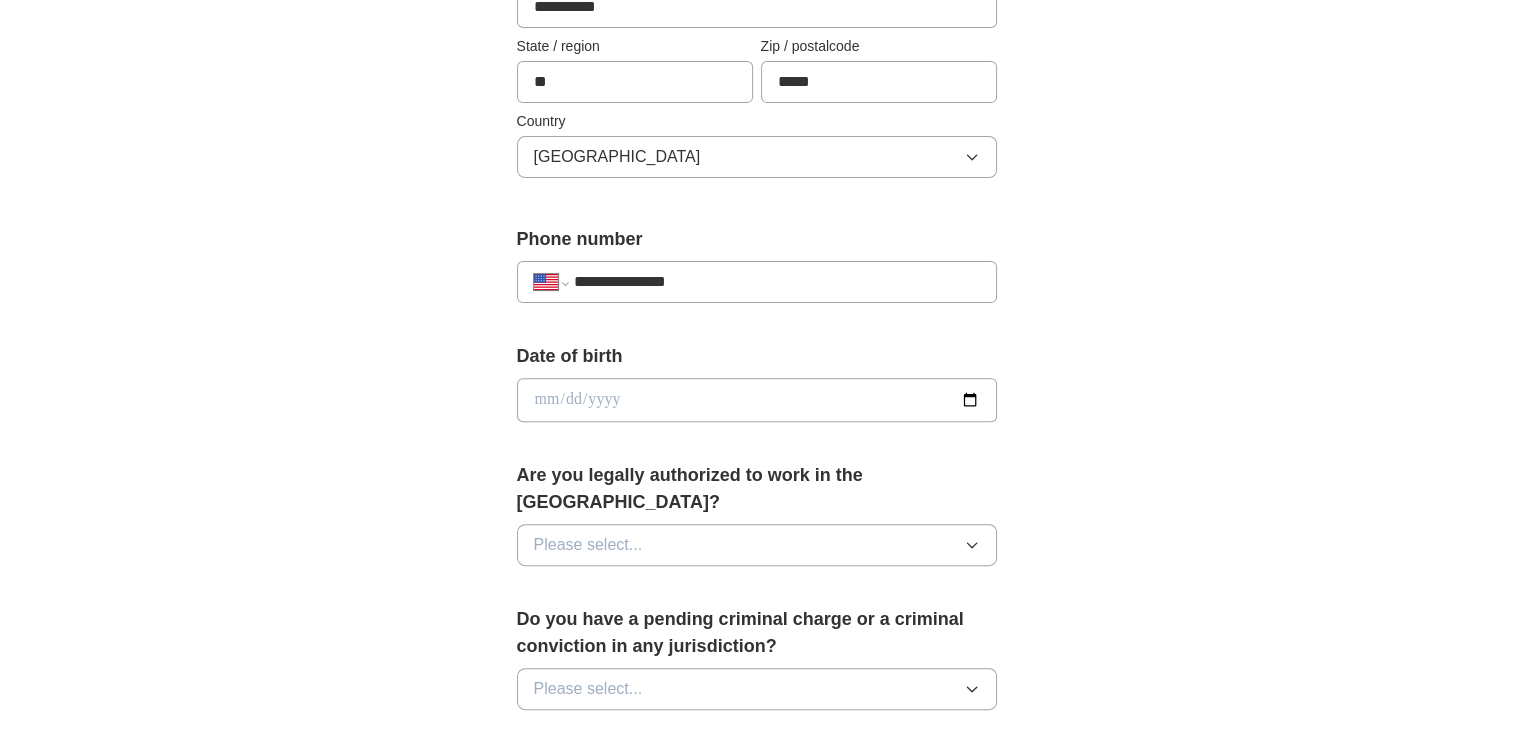 type on "**********" 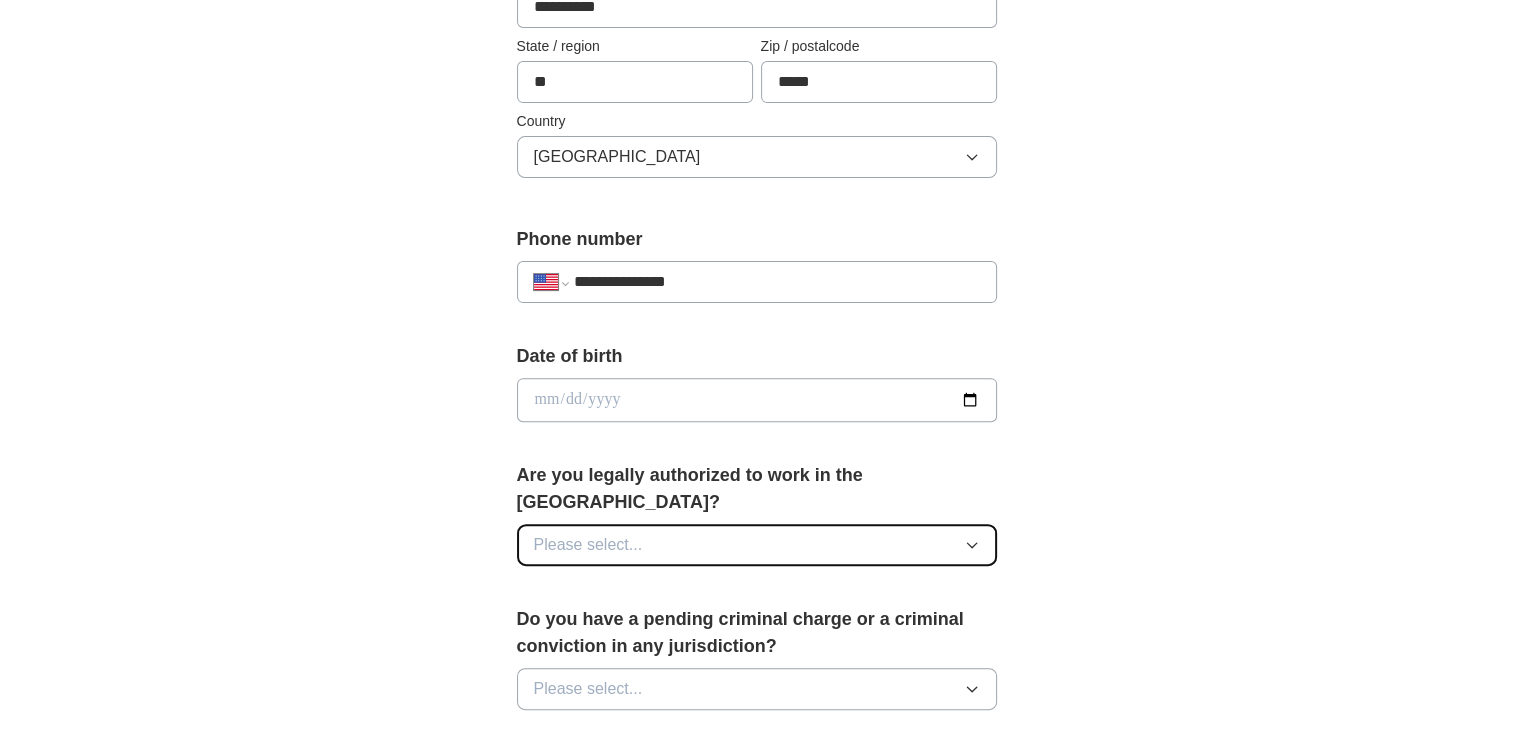 click 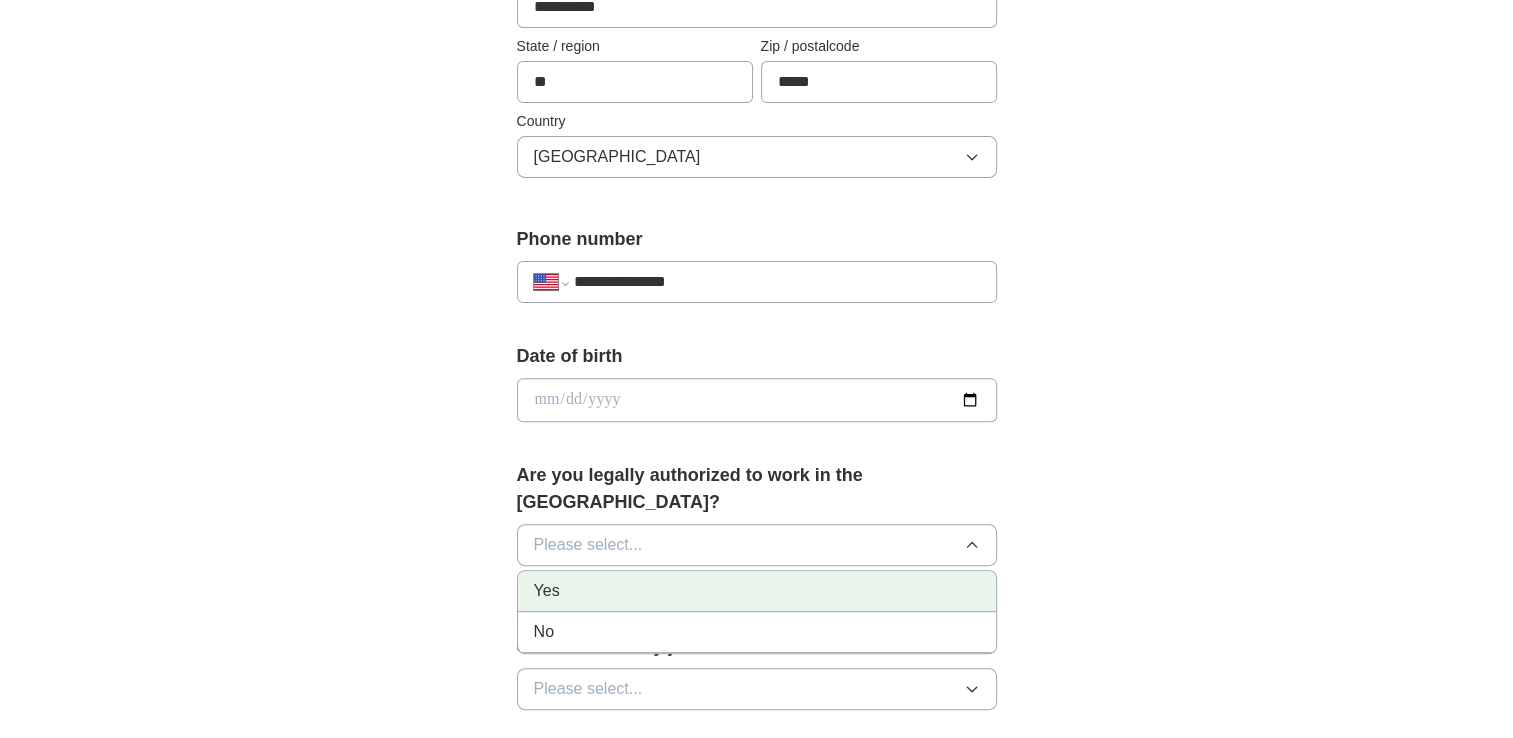 click on "Yes" at bounding box center (547, 591) 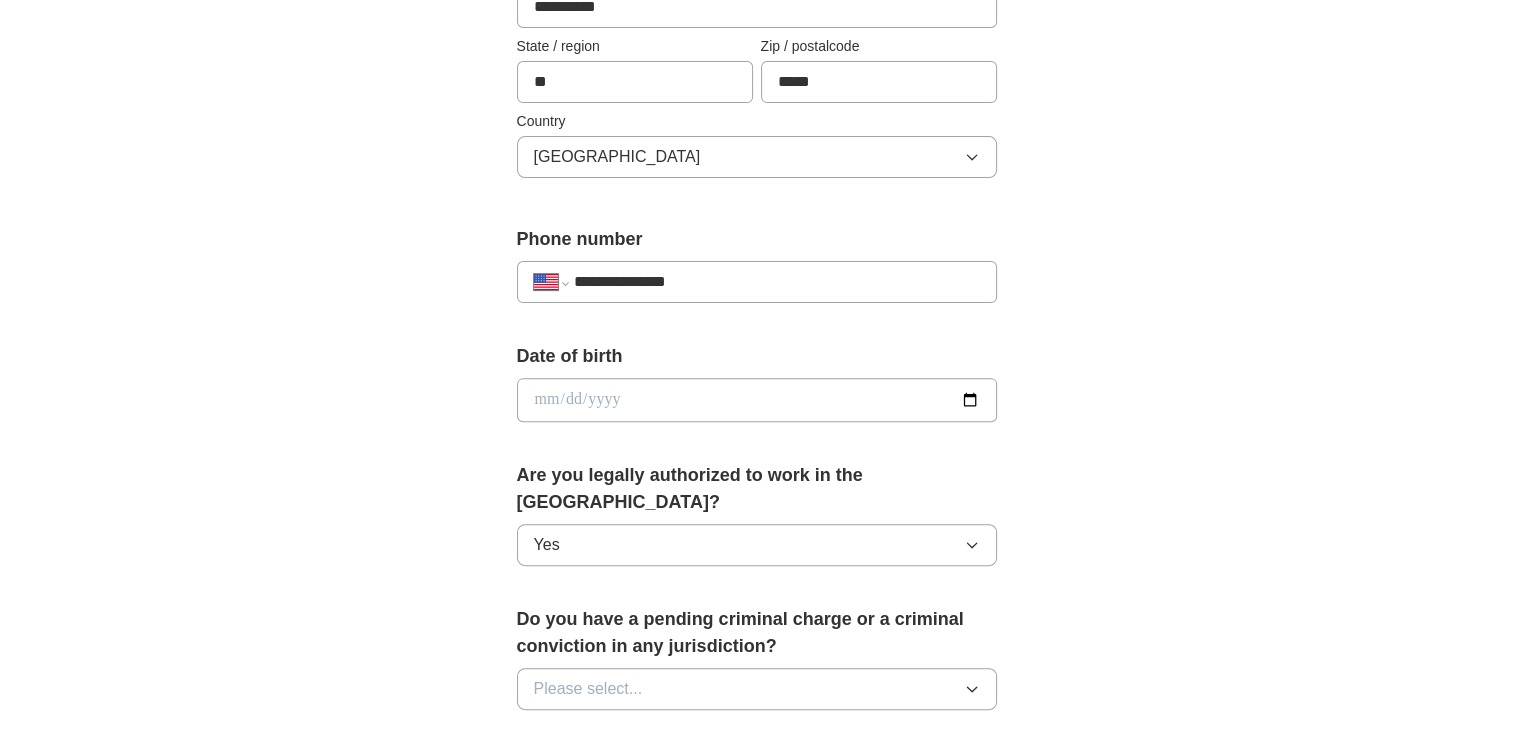 click at bounding box center [757, 400] 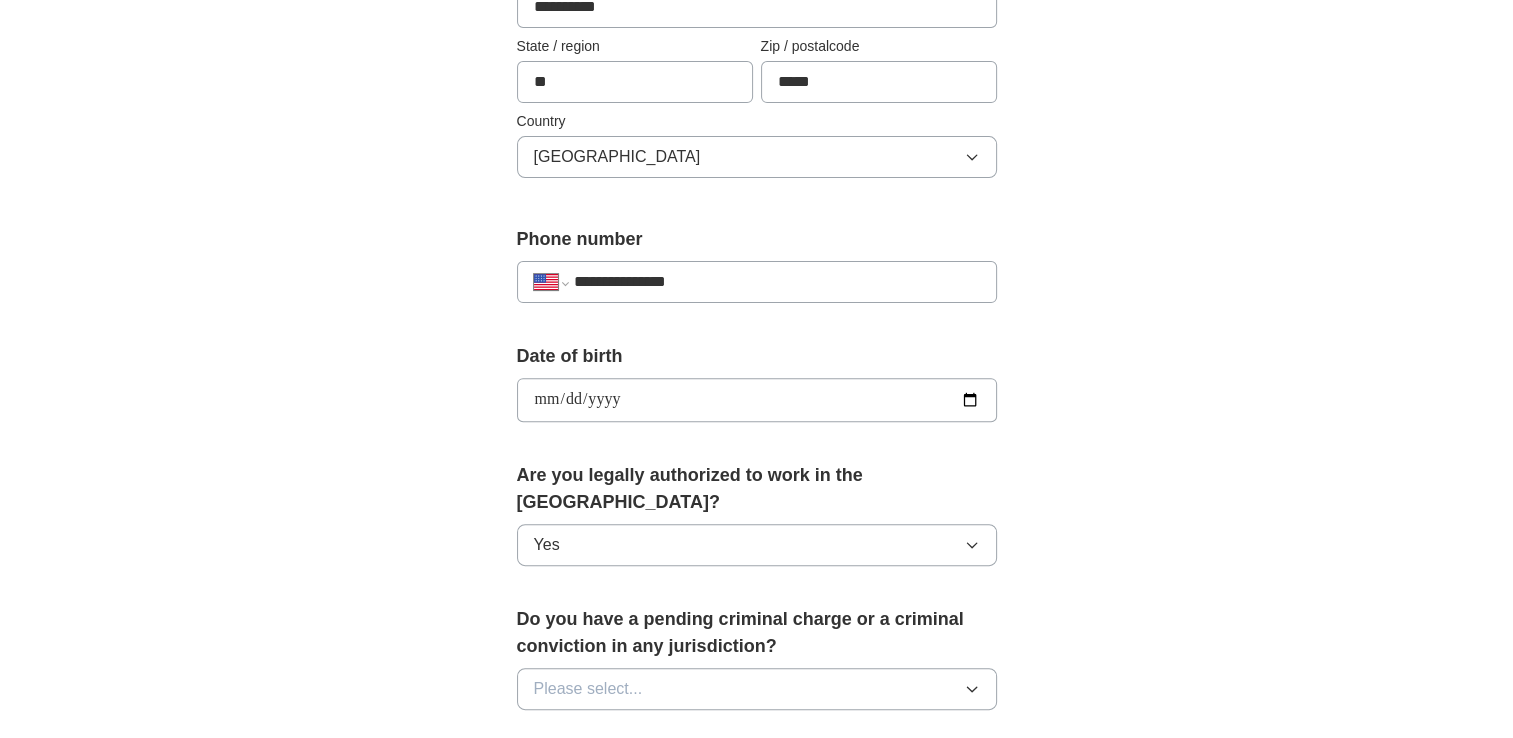 click on "**********" at bounding box center [757, 400] 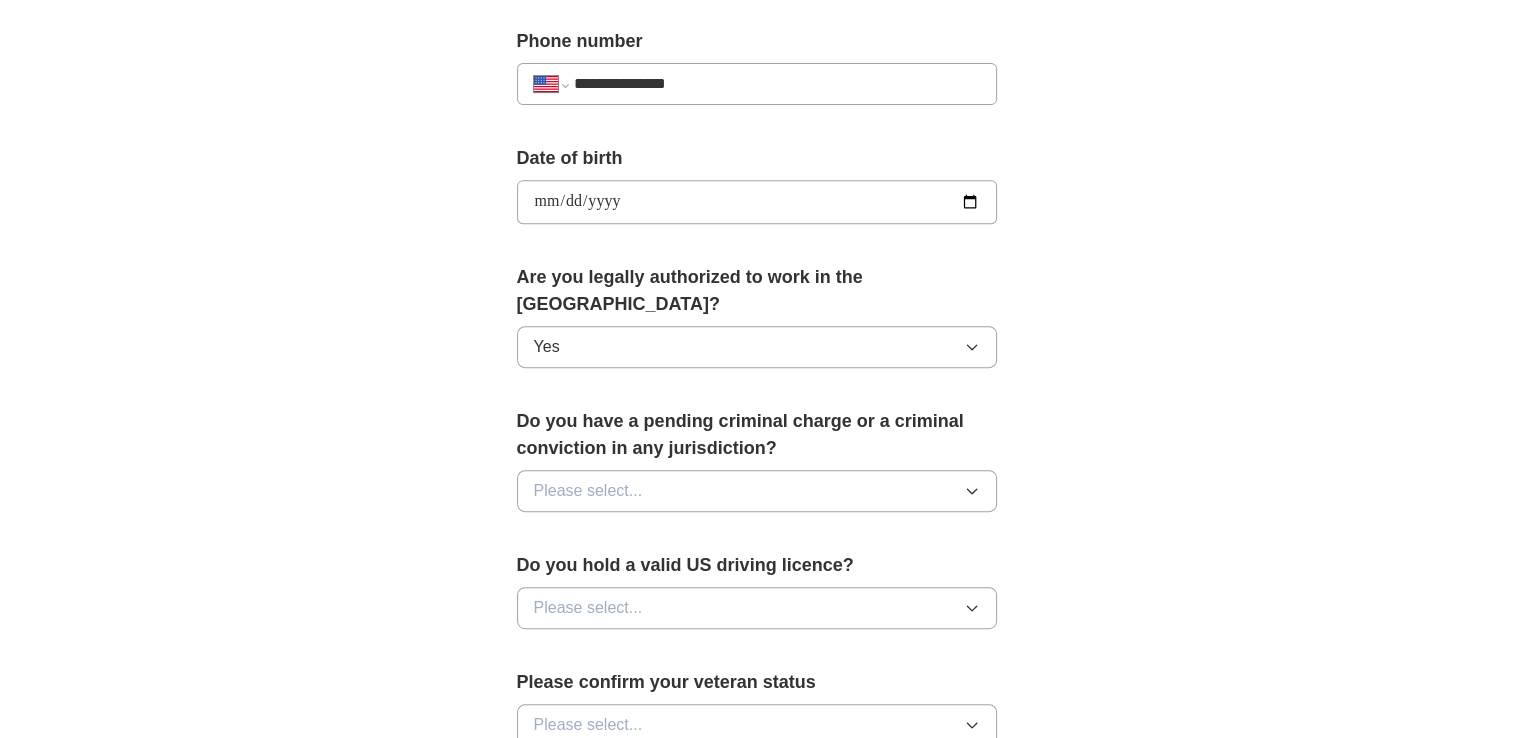 scroll, scrollTop: 800, scrollLeft: 0, axis: vertical 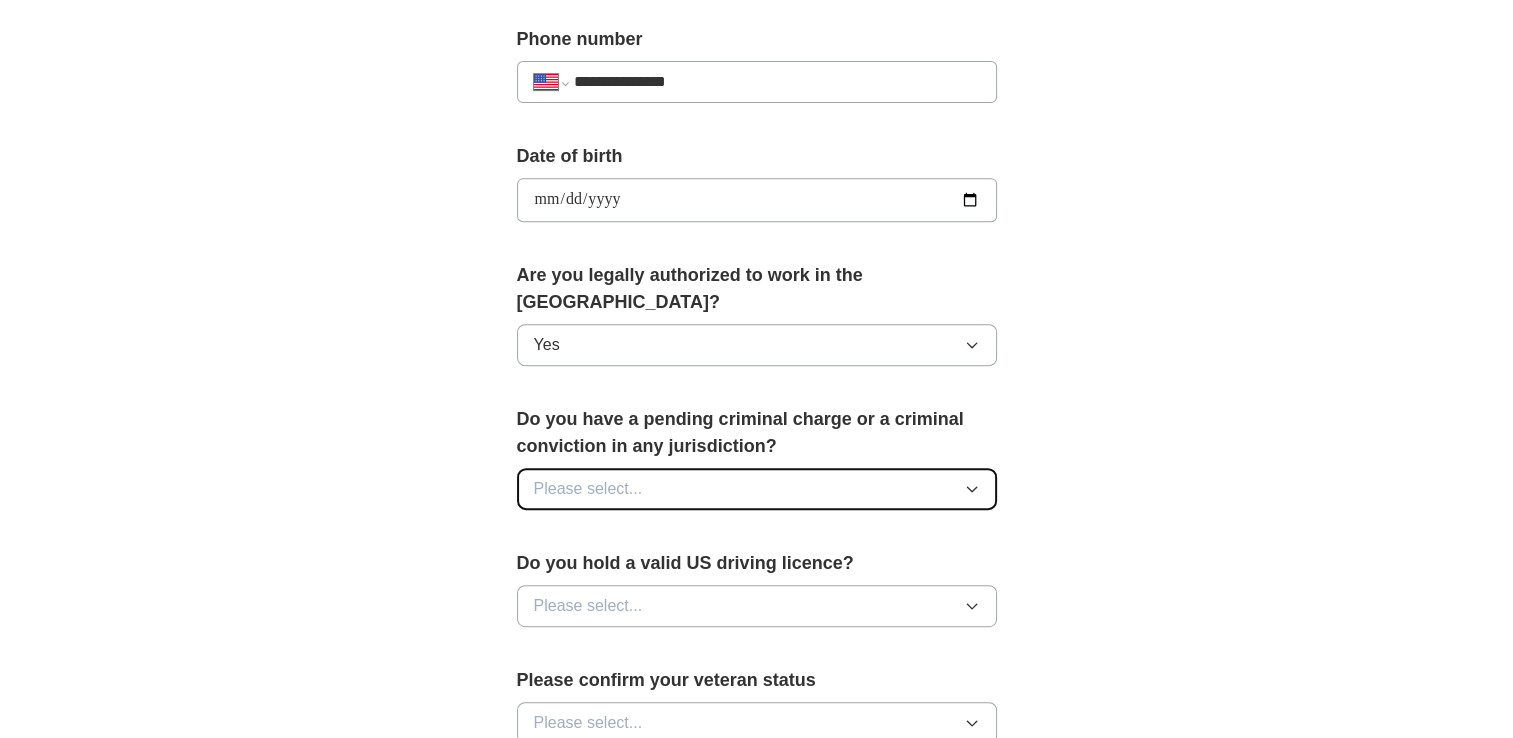 click on "Please select..." at bounding box center [757, 489] 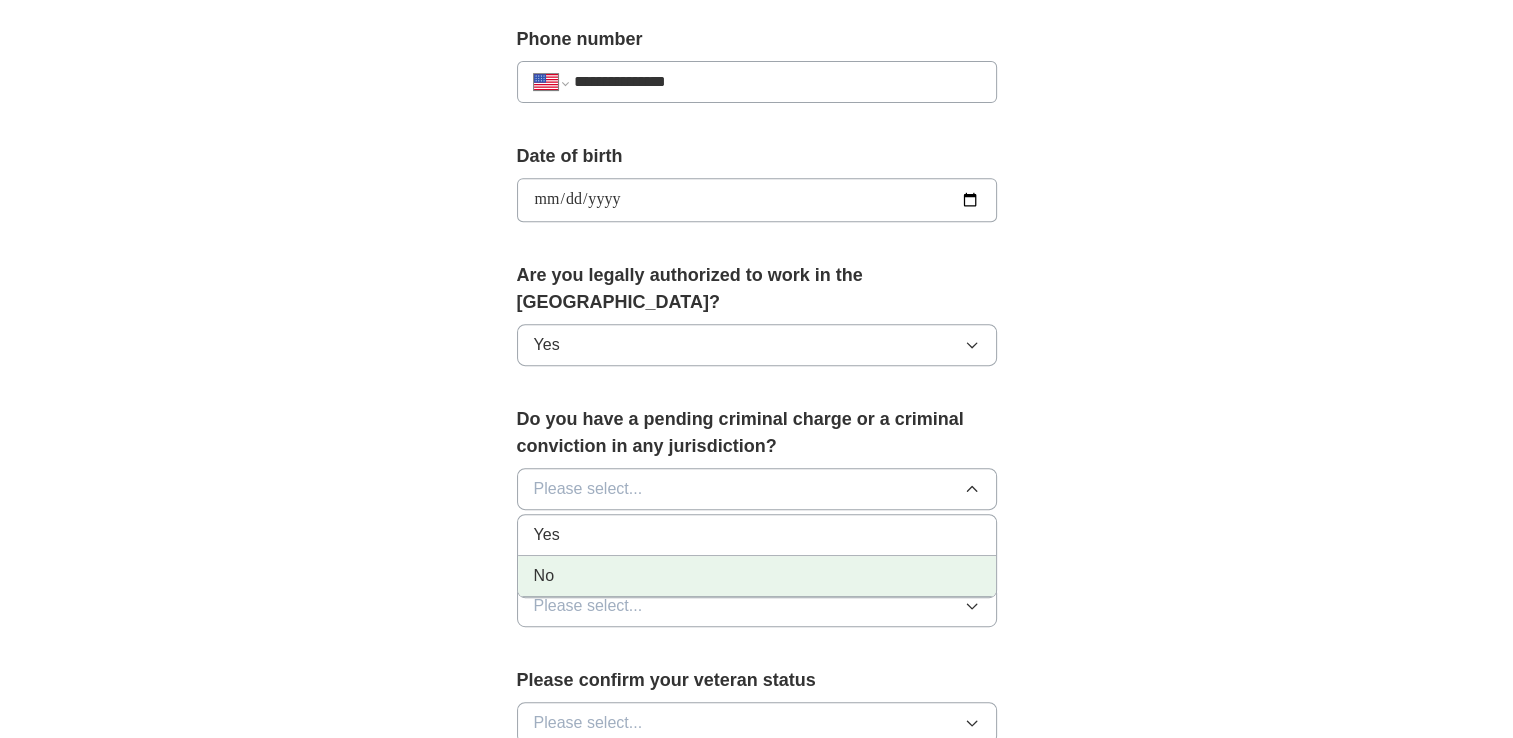 click on "No" at bounding box center [544, 576] 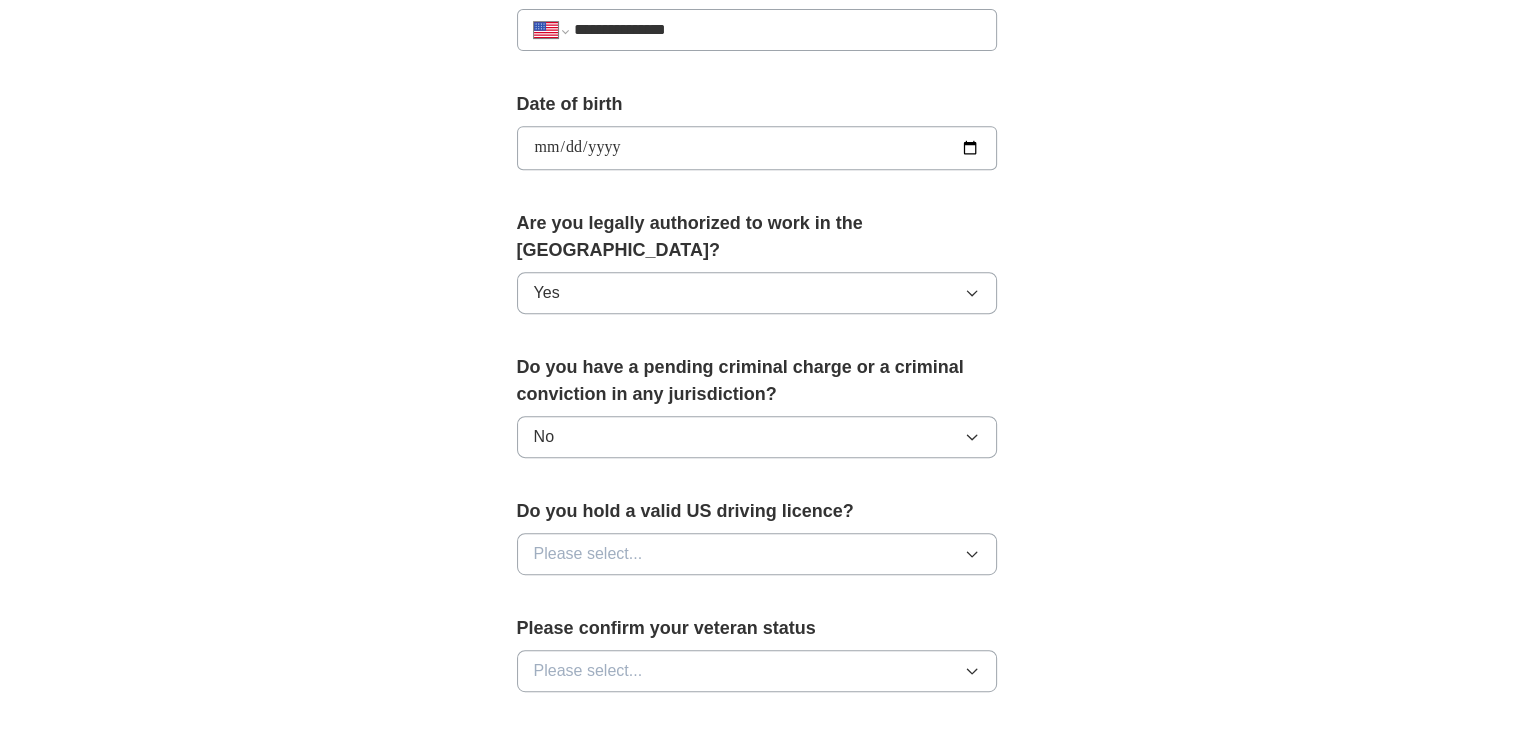scroll, scrollTop: 900, scrollLeft: 0, axis: vertical 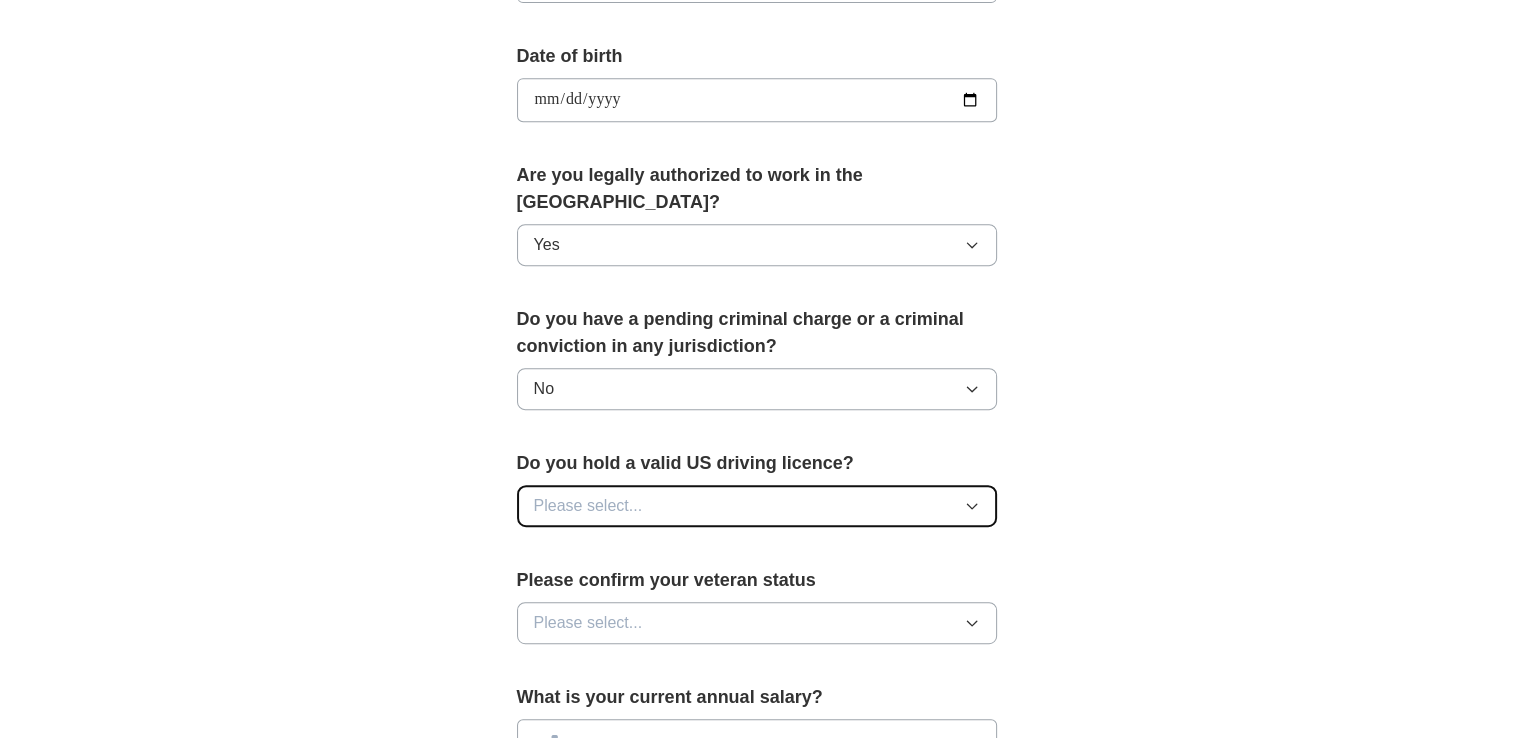 click on "Please select..." at bounding box center [757, 506] 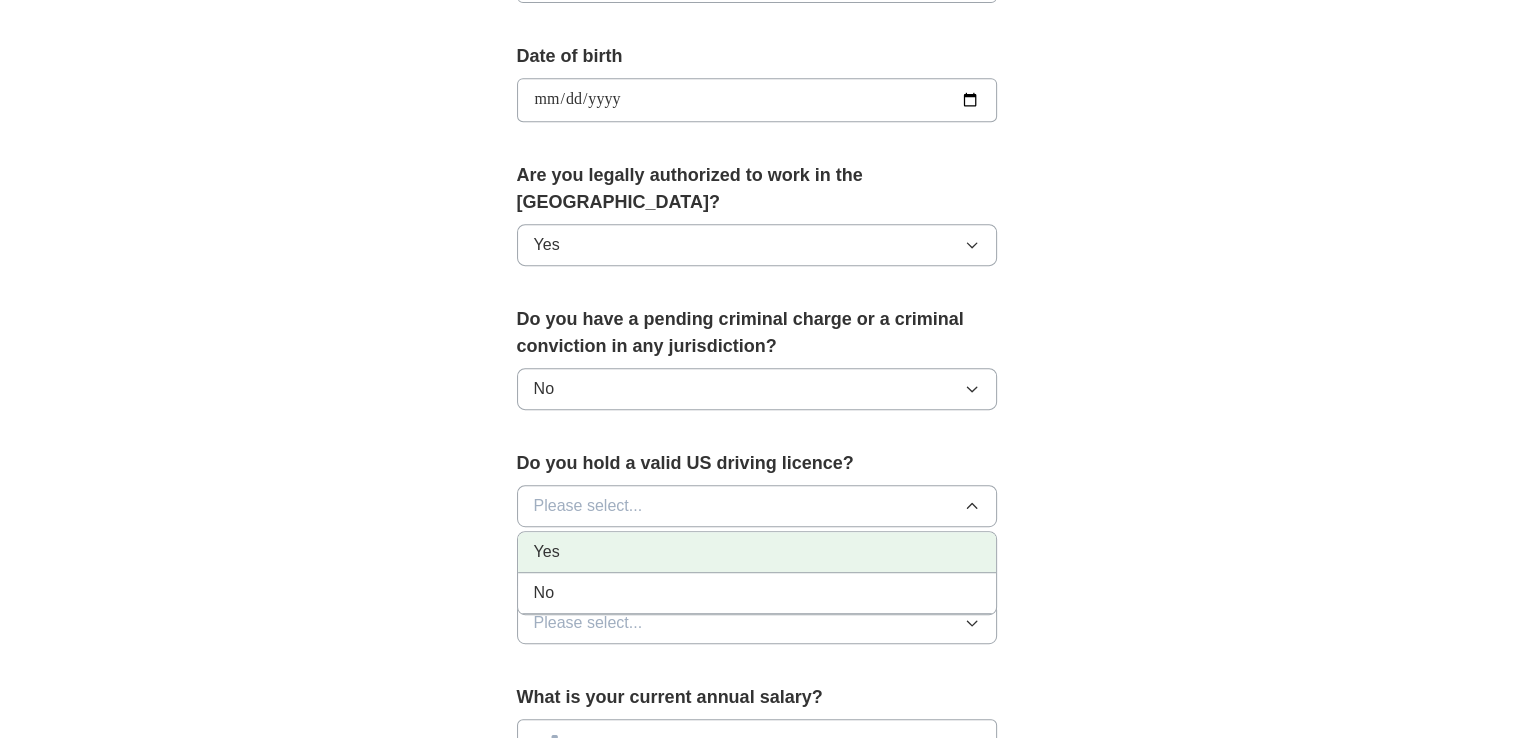 click on "Yes" at bounding box center (757, 552) 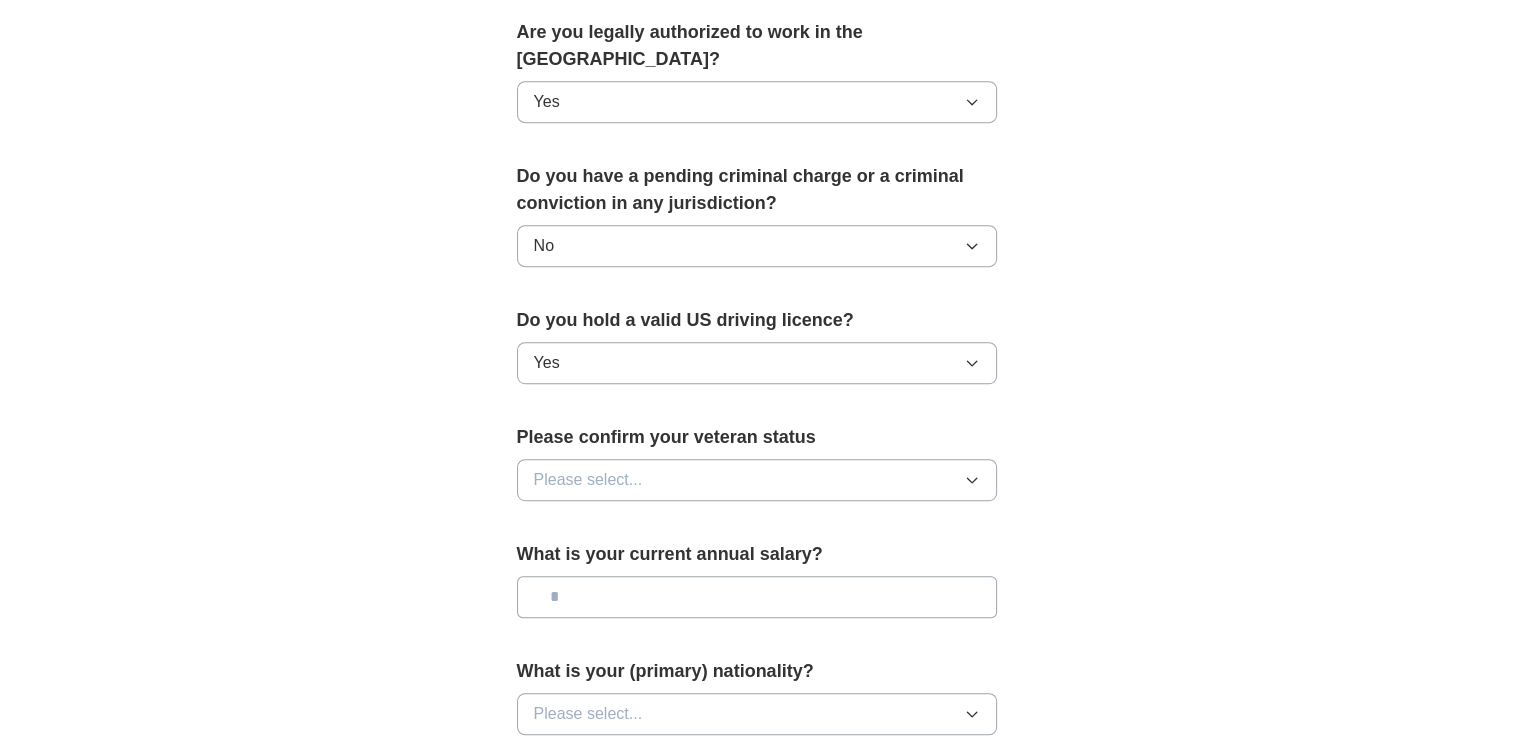 scroll, scrollTop: 1100, scrollLeft: 0, axis: vertical 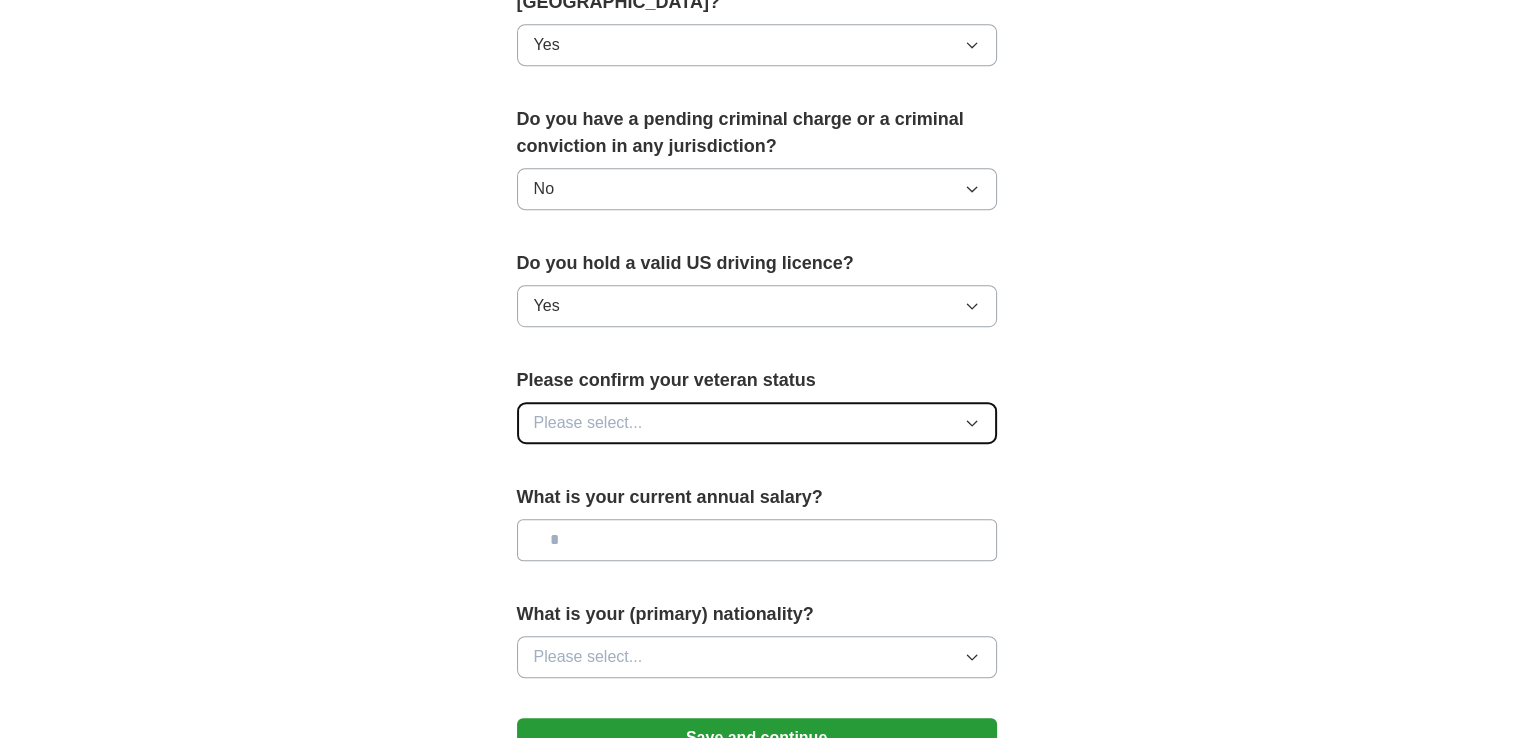 click on "Please select..." at bounding box center (757, 423) 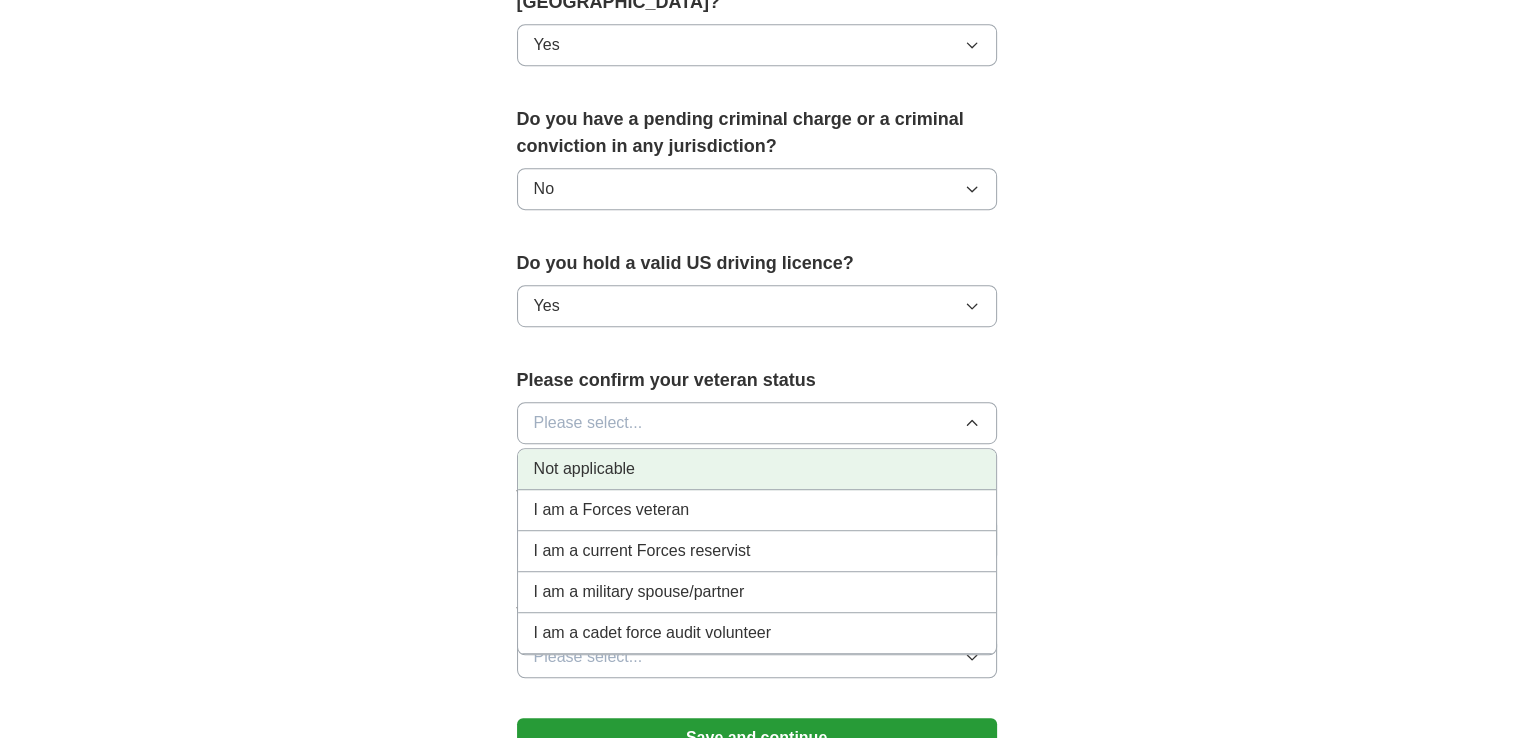 click on "Not applicable" at bounding box center [584, 469] 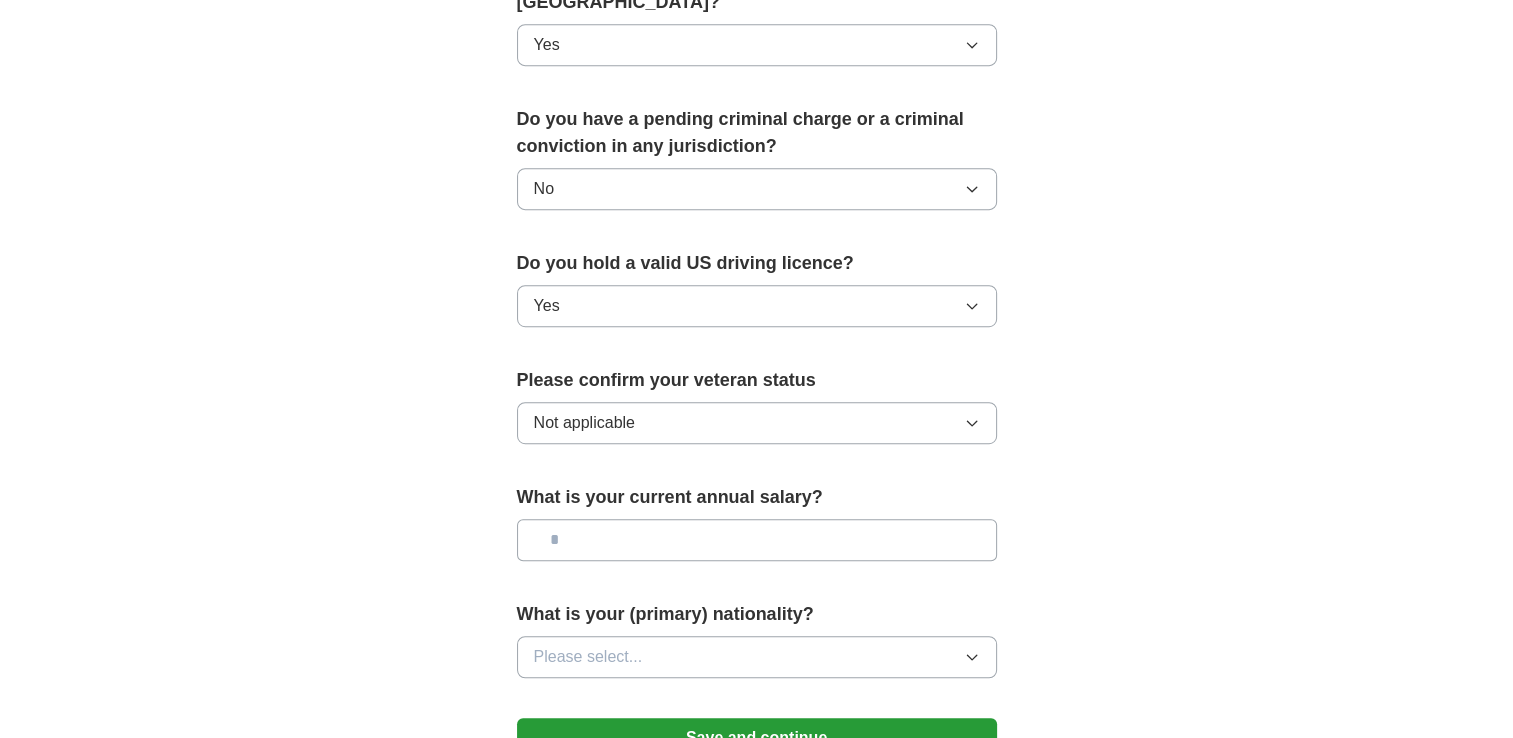 click on "What is your current annual salary?" at bounding box center (757, 530) 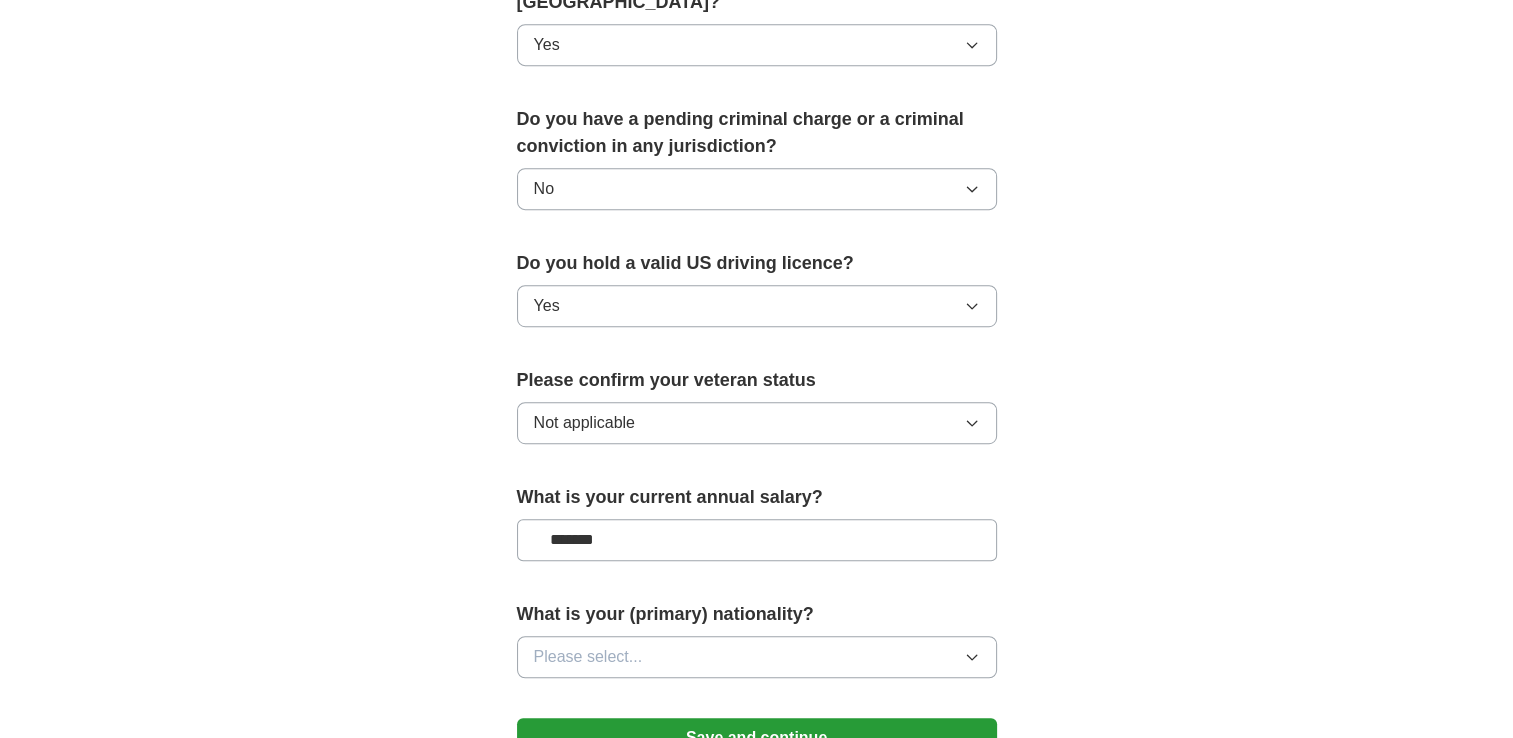 type on "*******" 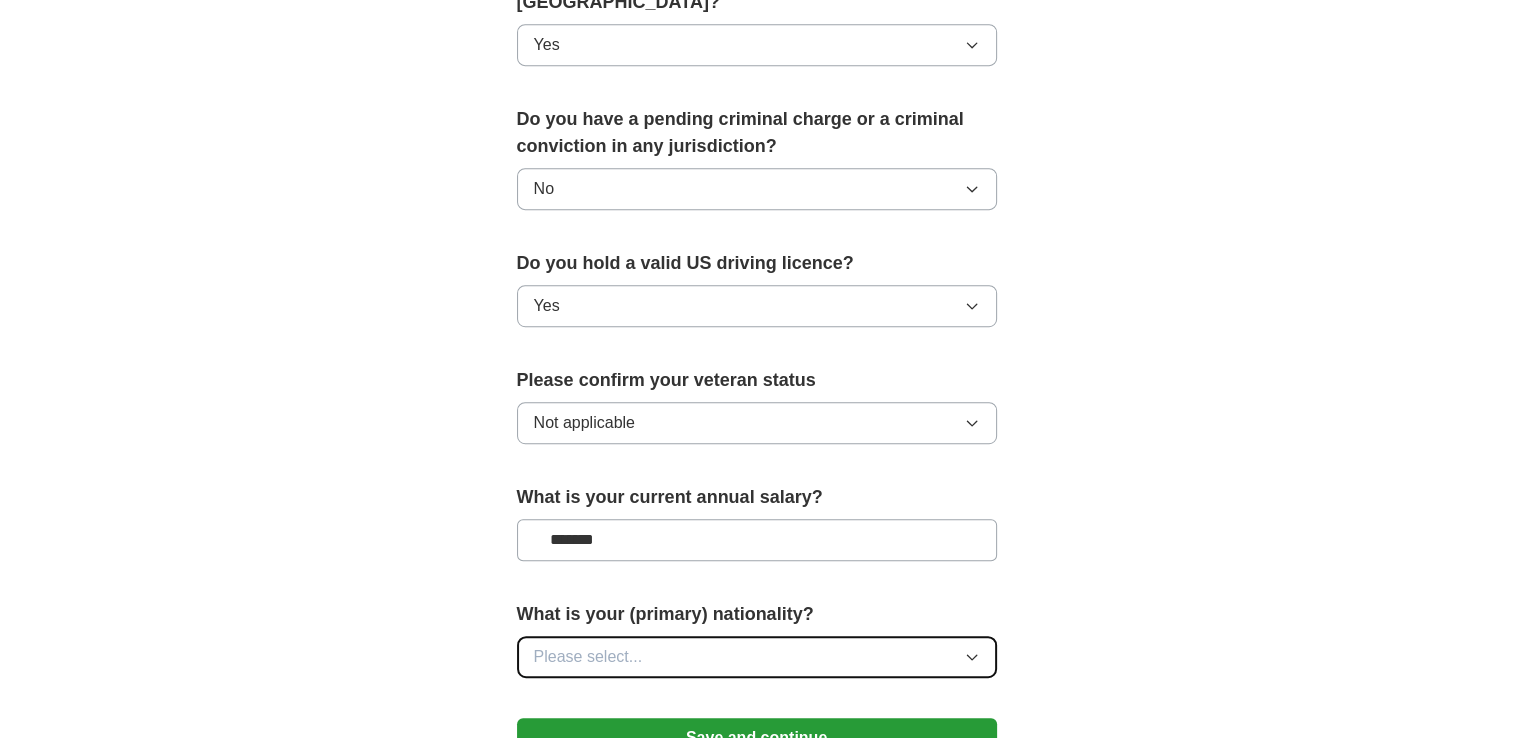 click on "Please select..." at bounding box center (588, 657) 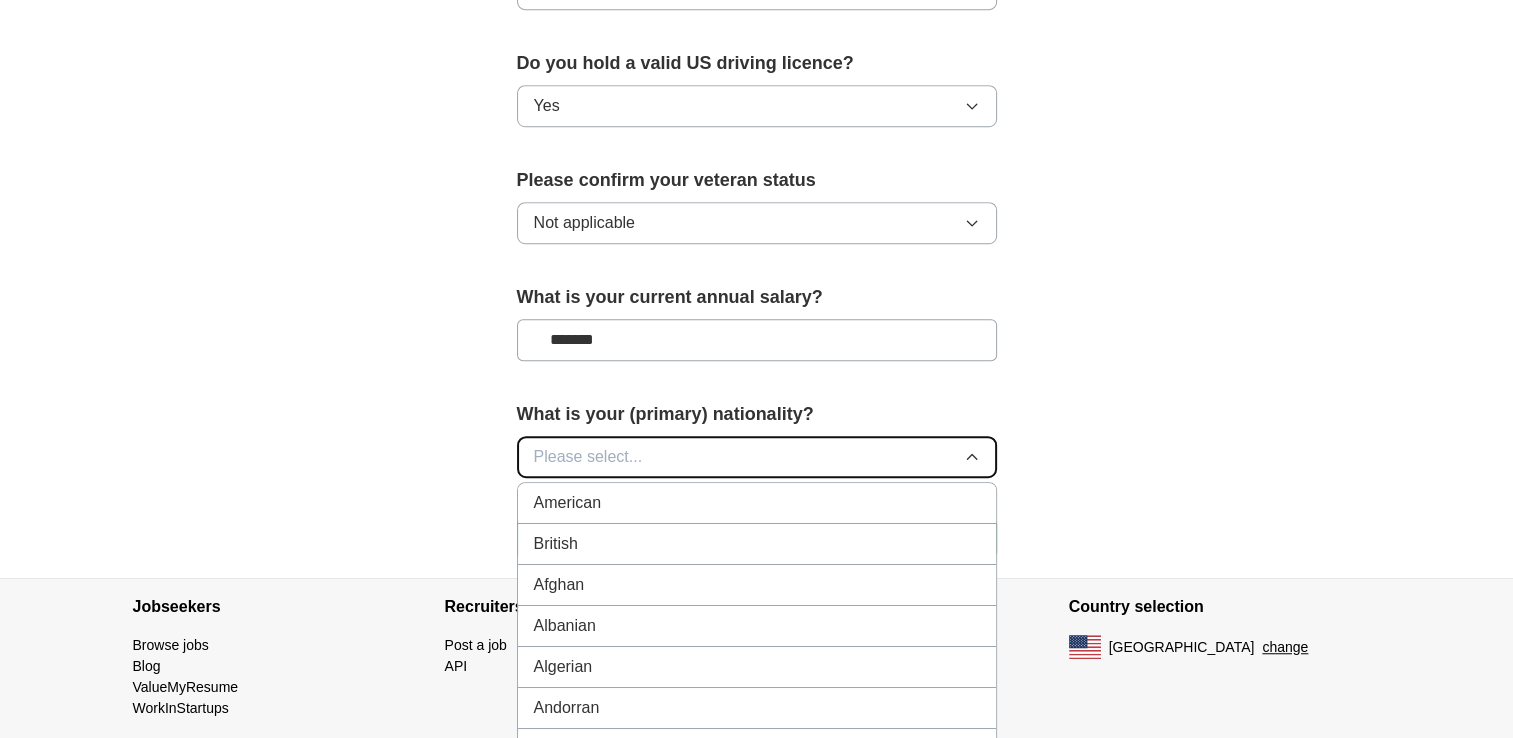scroll, scrollTop: 1400, scrollLeft: 0, axis: vertical 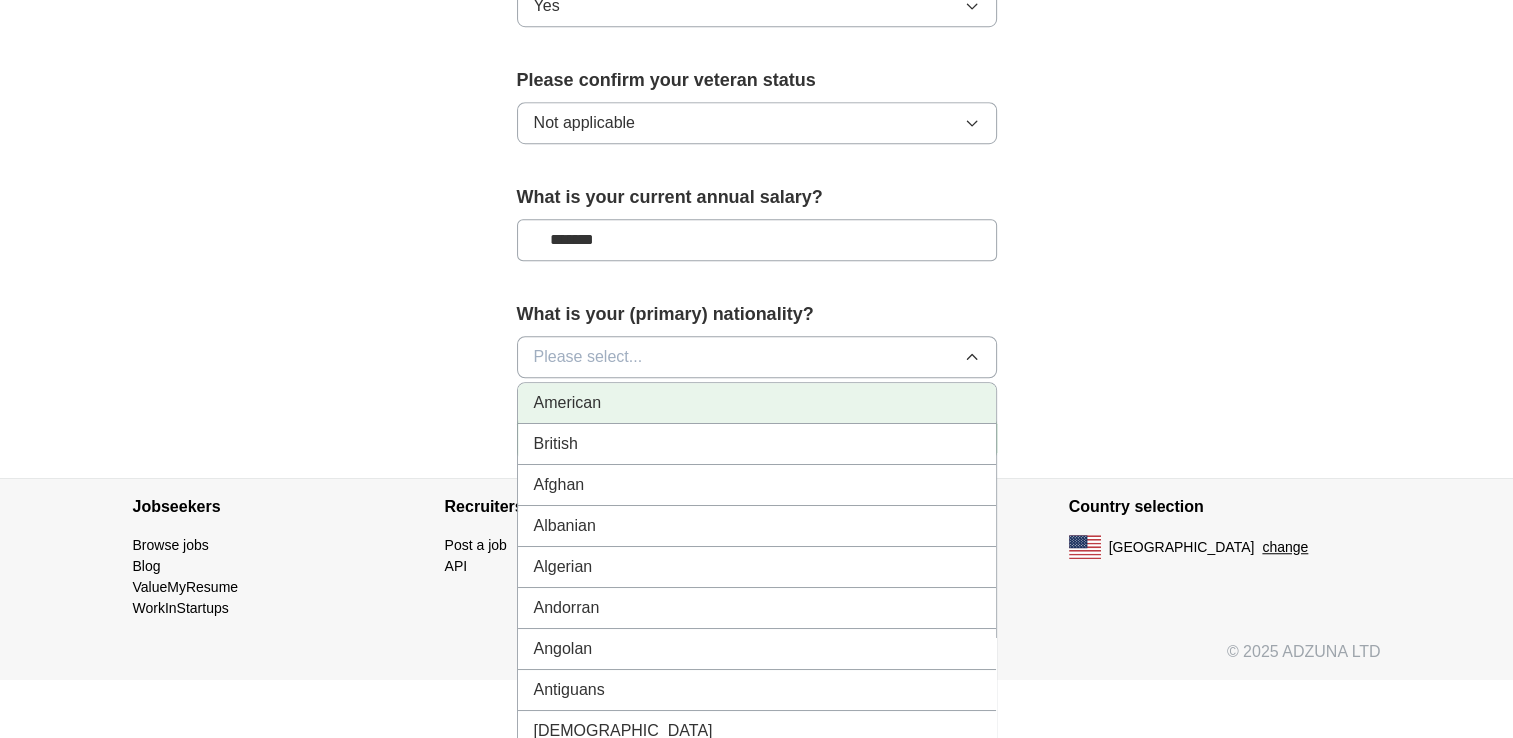 click on "American" at bounding box center [757, 403] 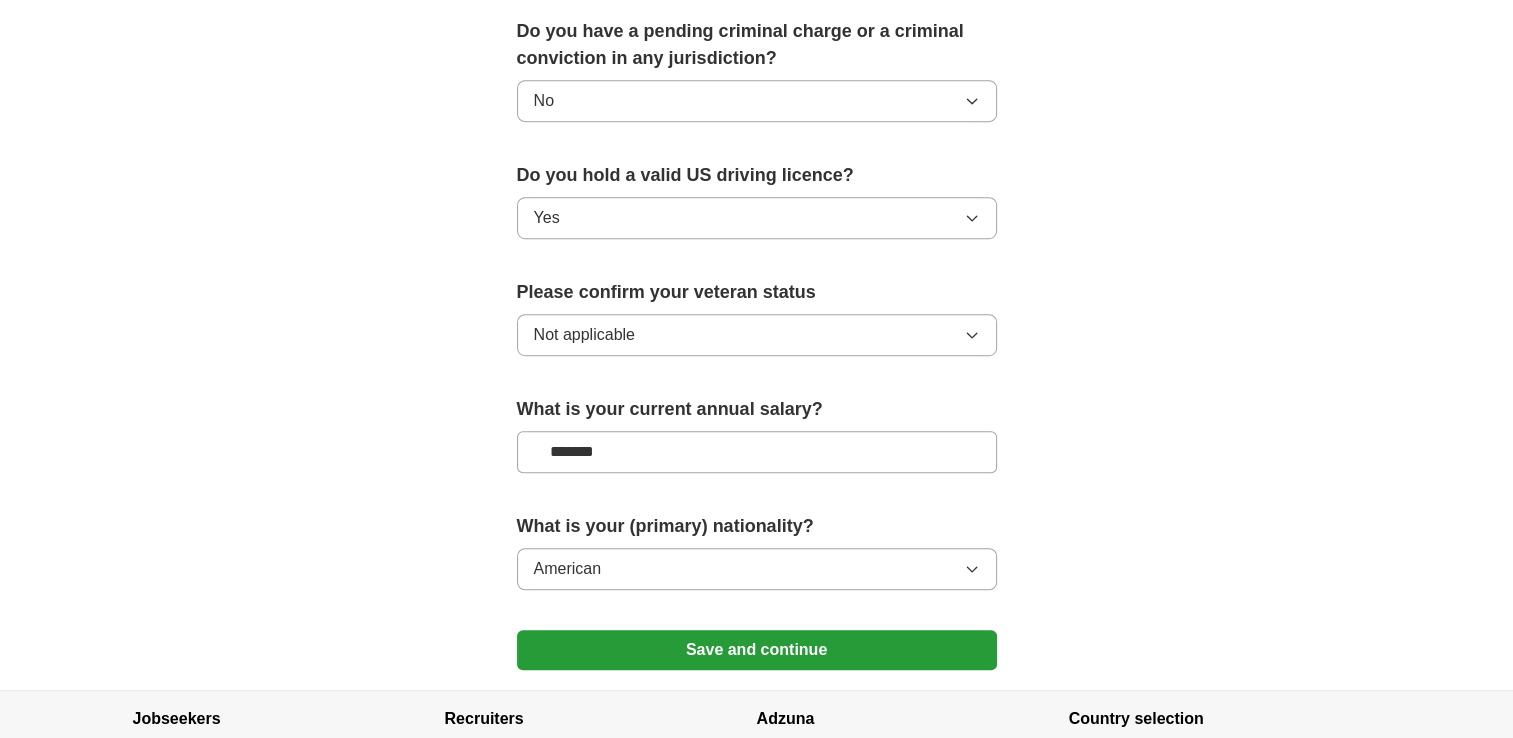 scroll, scrollTop: 1308, scrollLeft: 0, axis: vertical 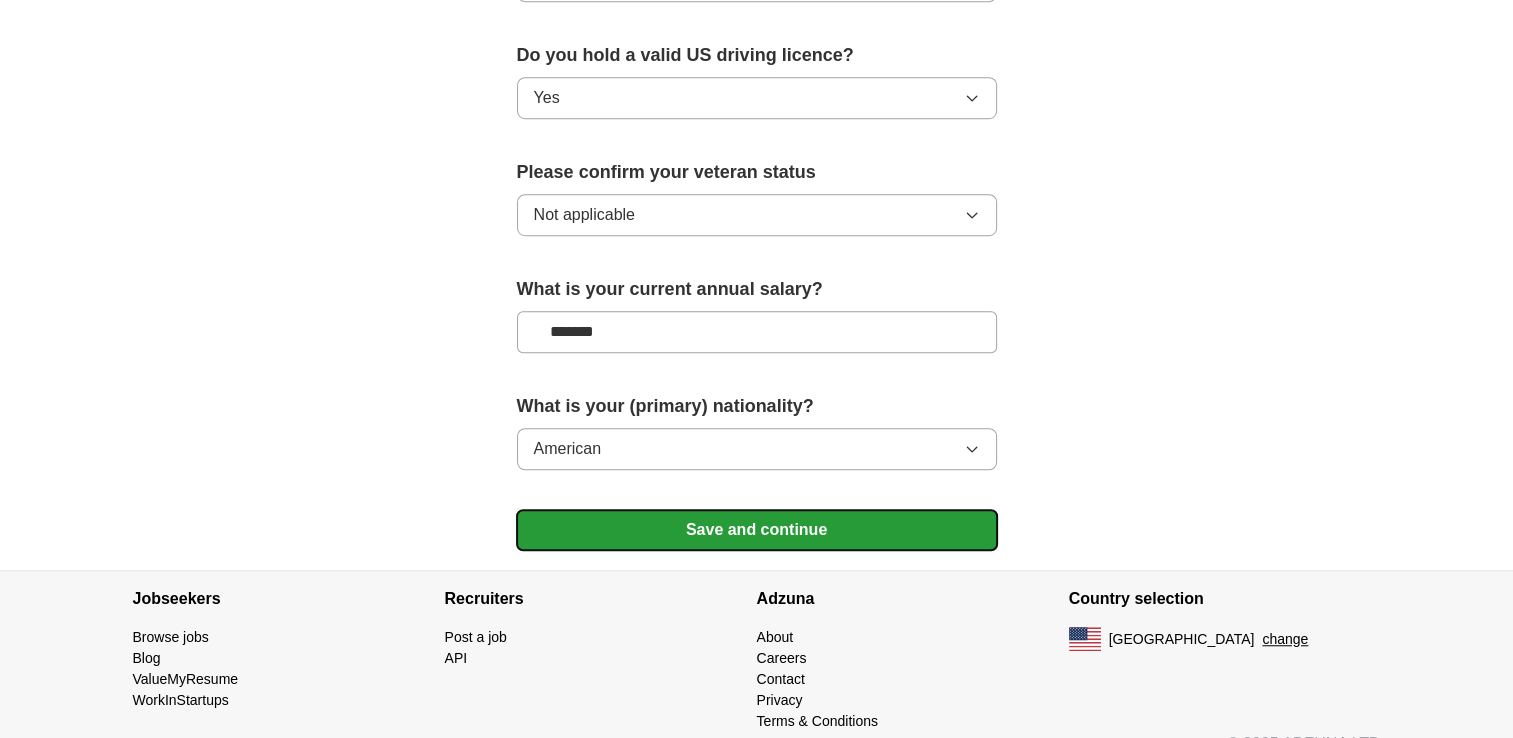 click on "Save and continue" at bounding box center (757, 530) 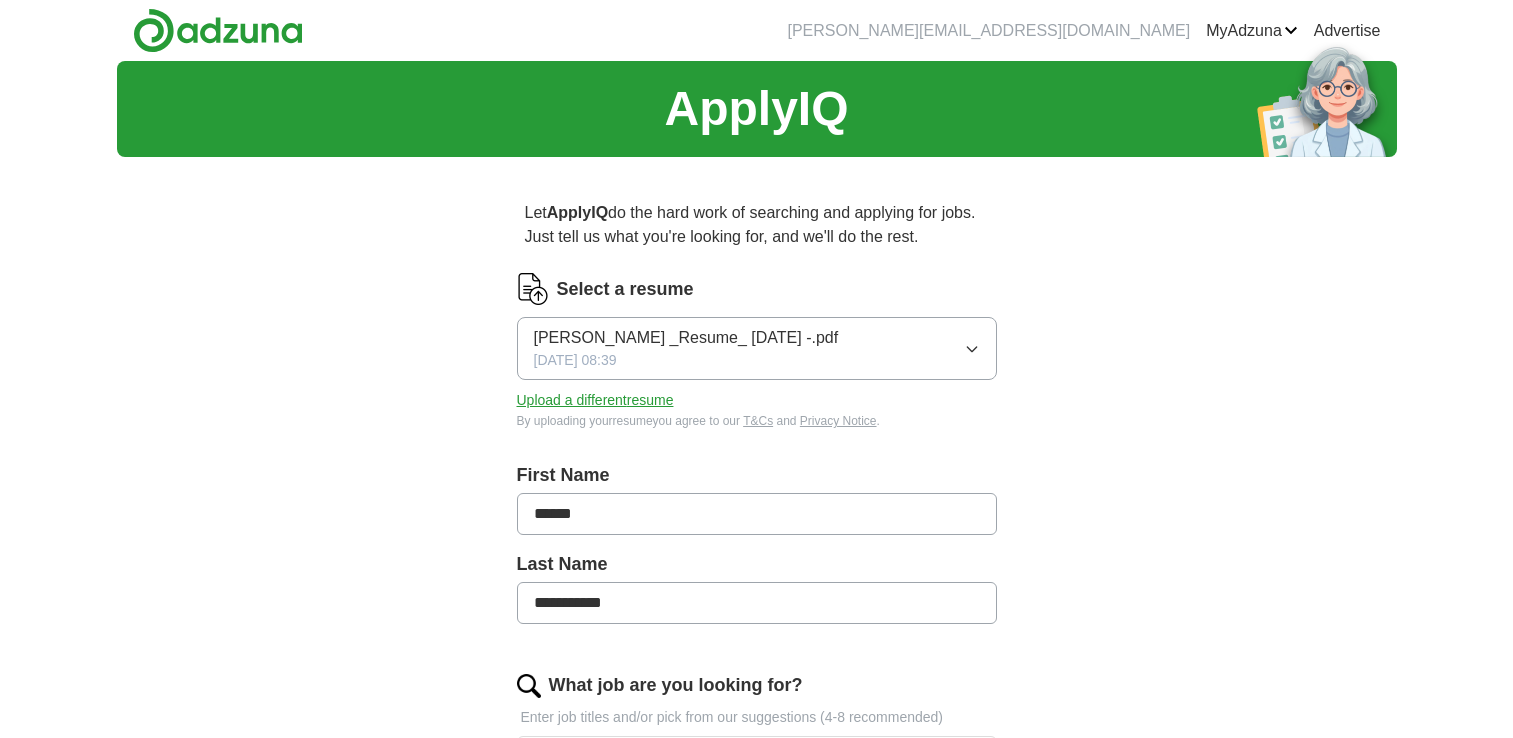 scroll, scrollTop: 400, scrollLeft: 0, axis: vertical 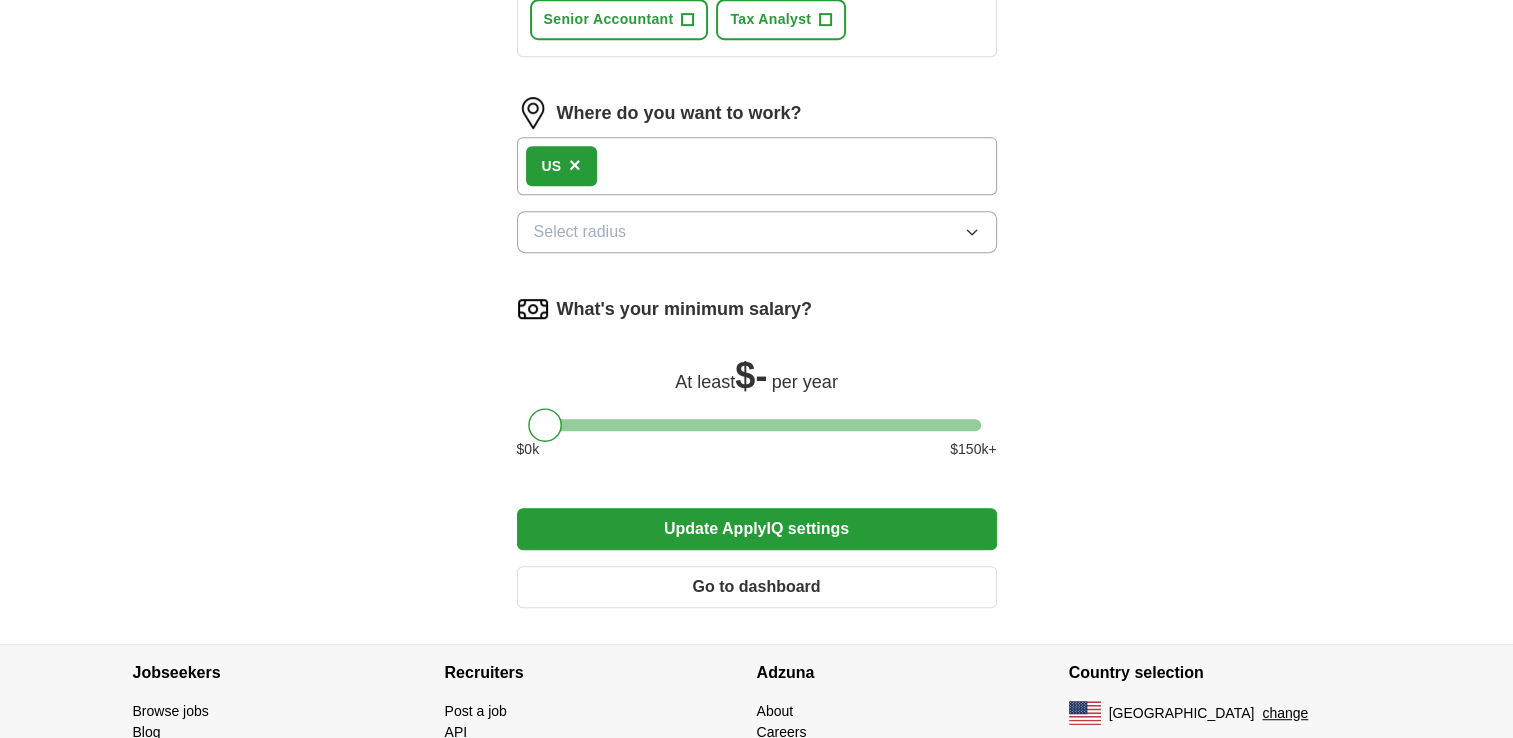 click at bounding box center (757, 425) 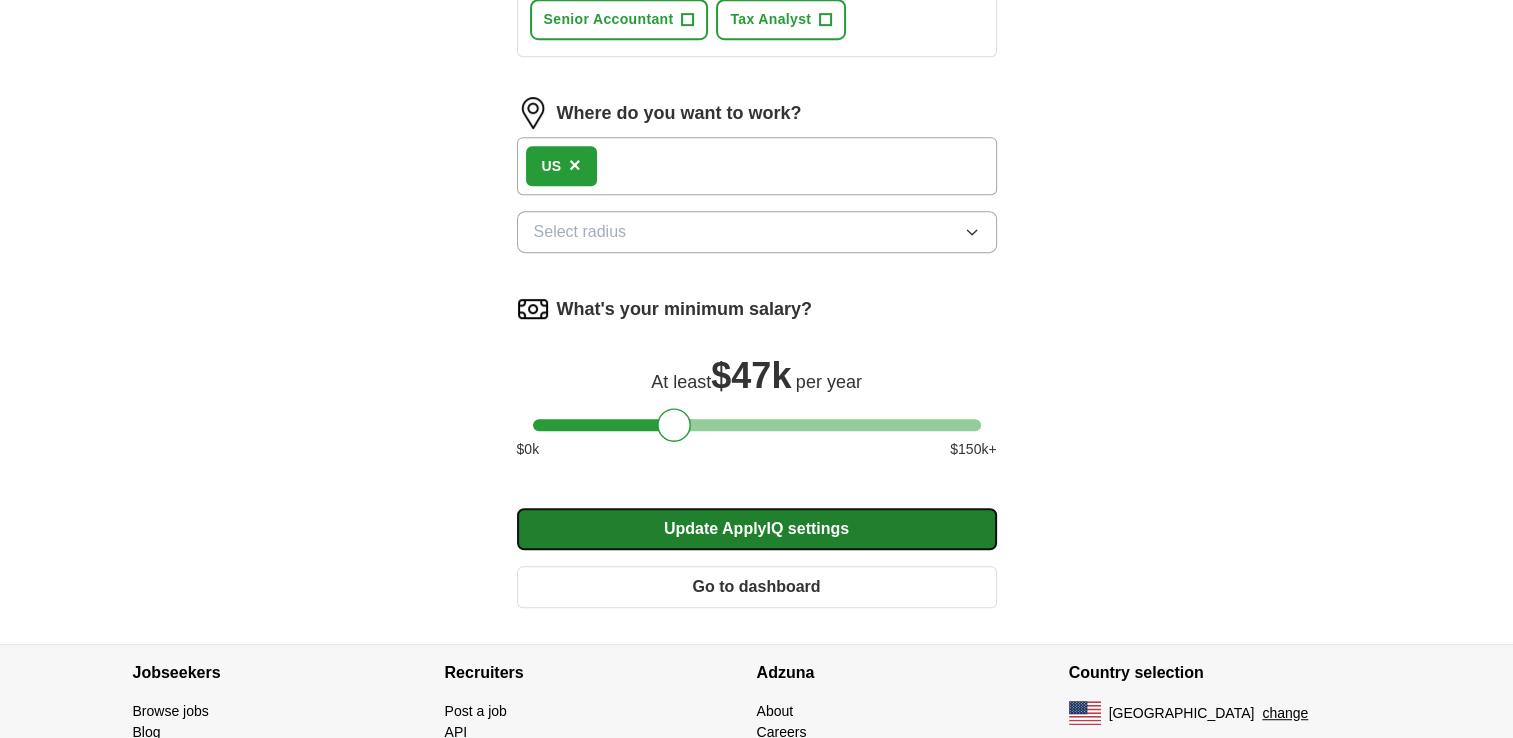 click on "Update ApplyIQ settings" at bounding box center [757, 529] 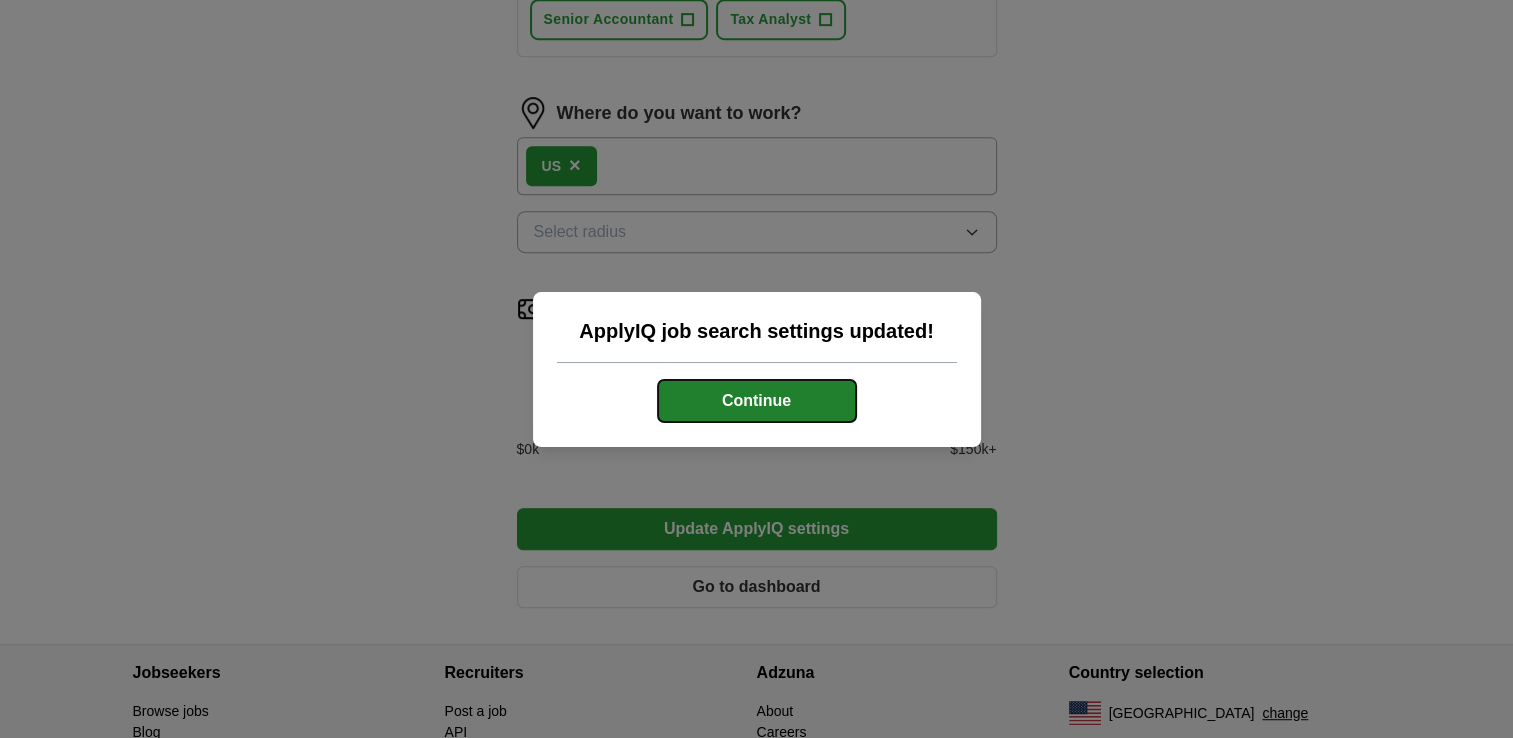 click on "Continue" at bounding box center (757, 401) 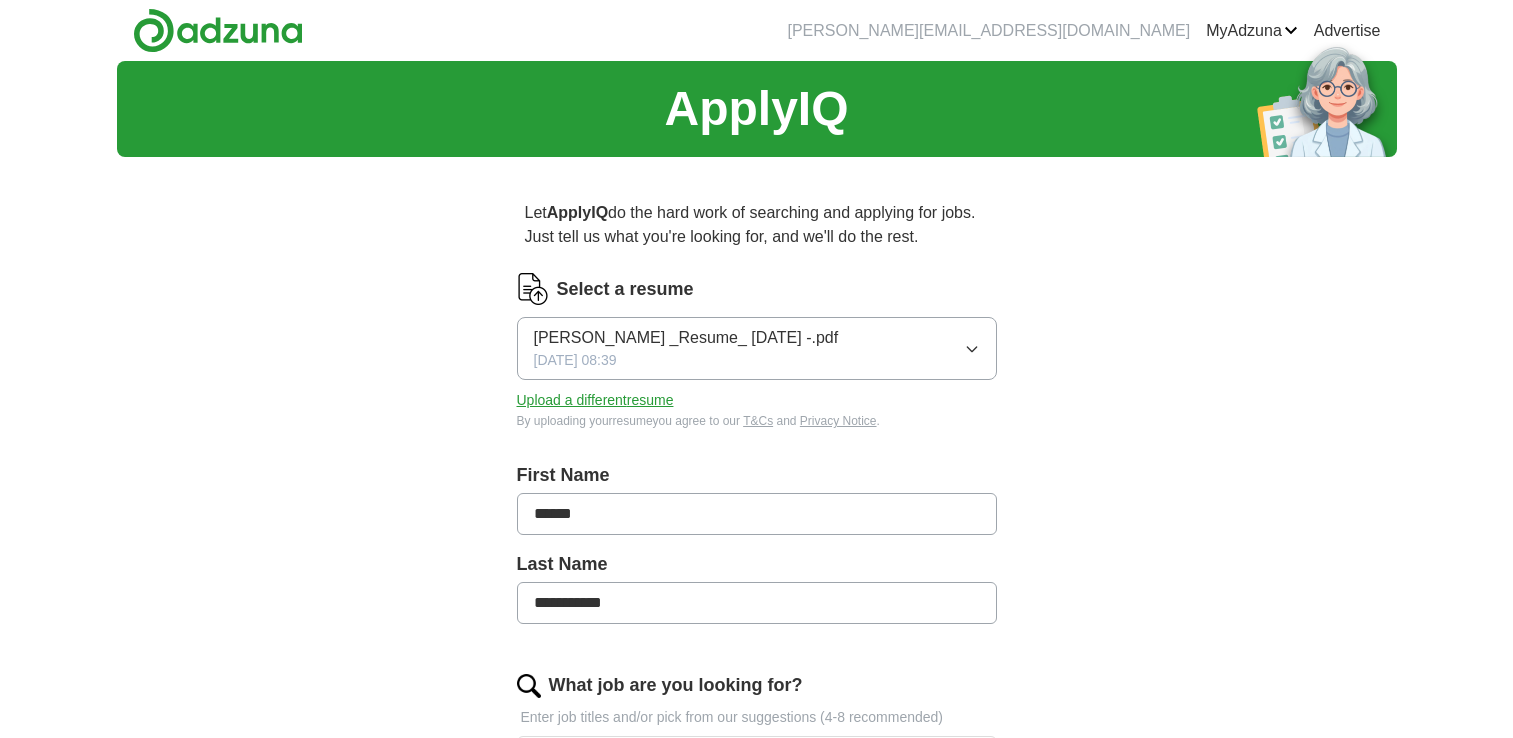 scroll, scrollTop: 0, scrollLeft: 0, axis: both 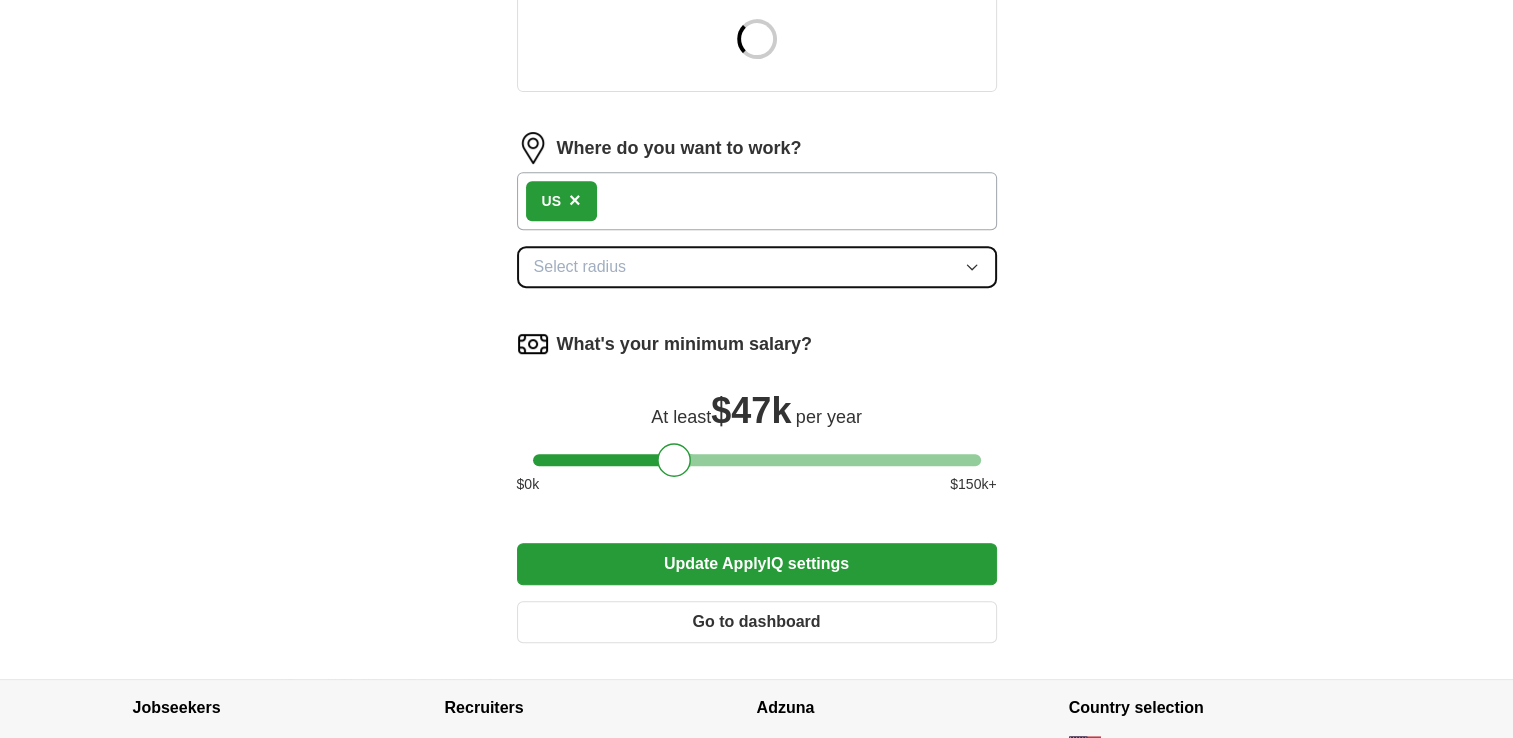 click 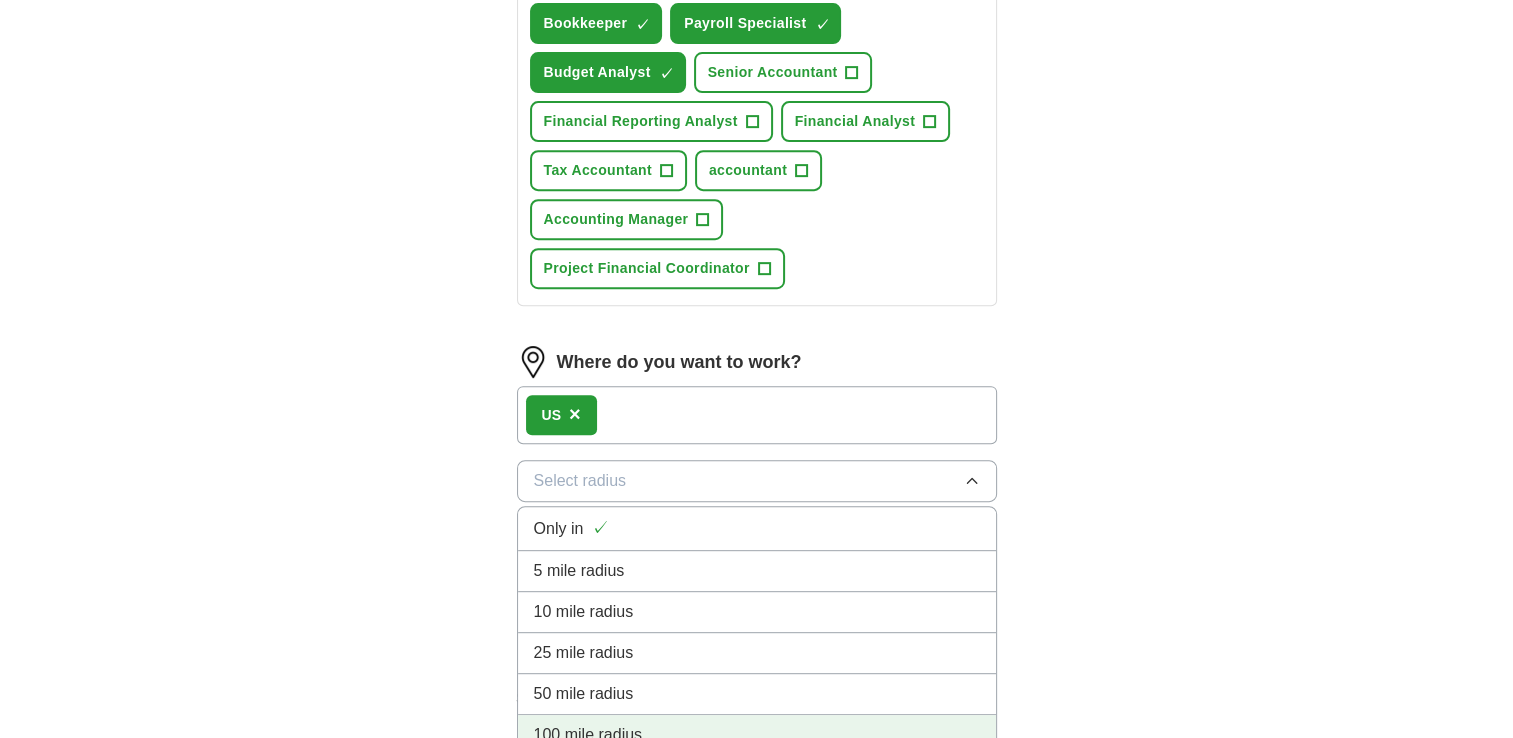 click on "Only in ✓ 5 mile radius 10 mile radius 25 mile radius 50 mile radius 100 mile radius" at bounding box center [757, 631] 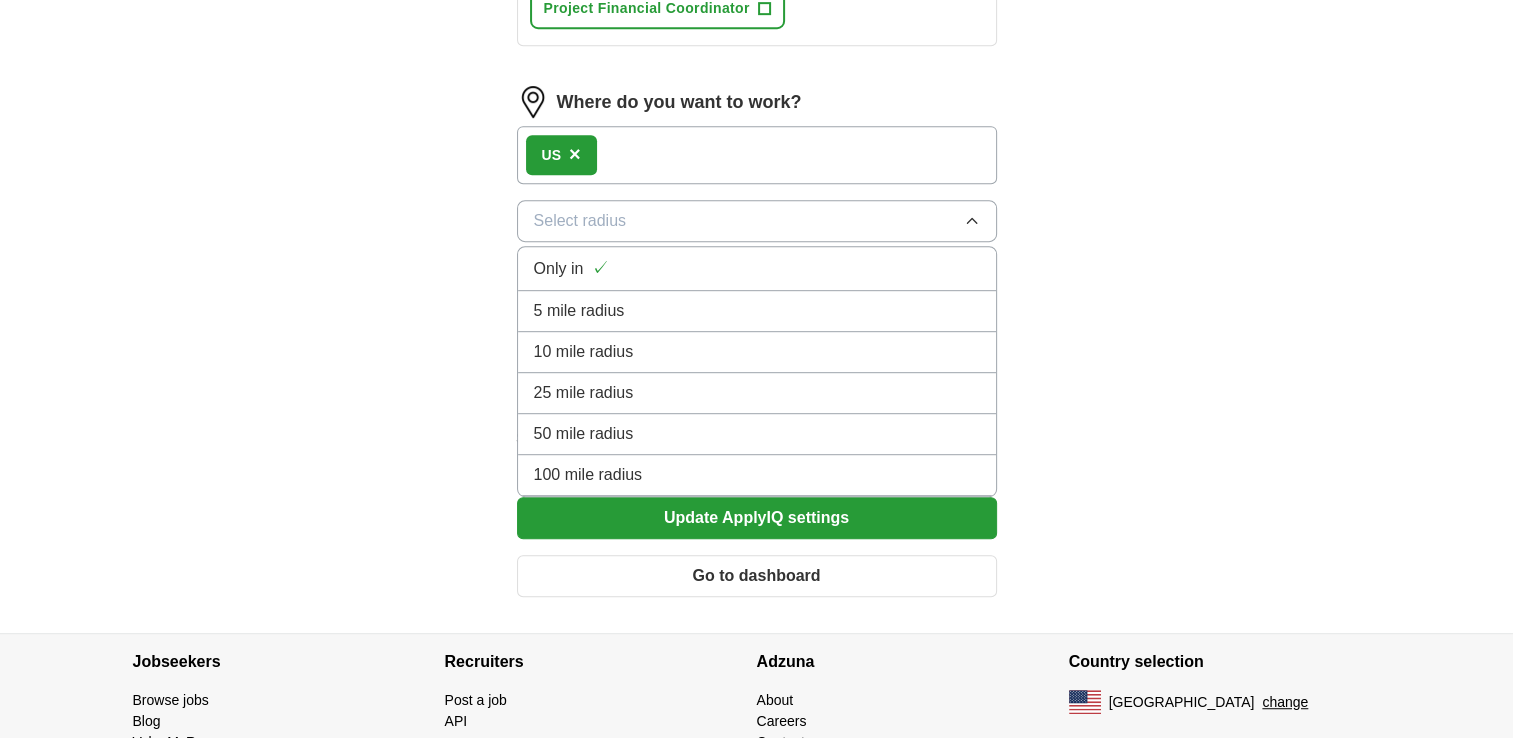 scroll, scrollTop: 1100, scrollLeft: 0, axis: vertical 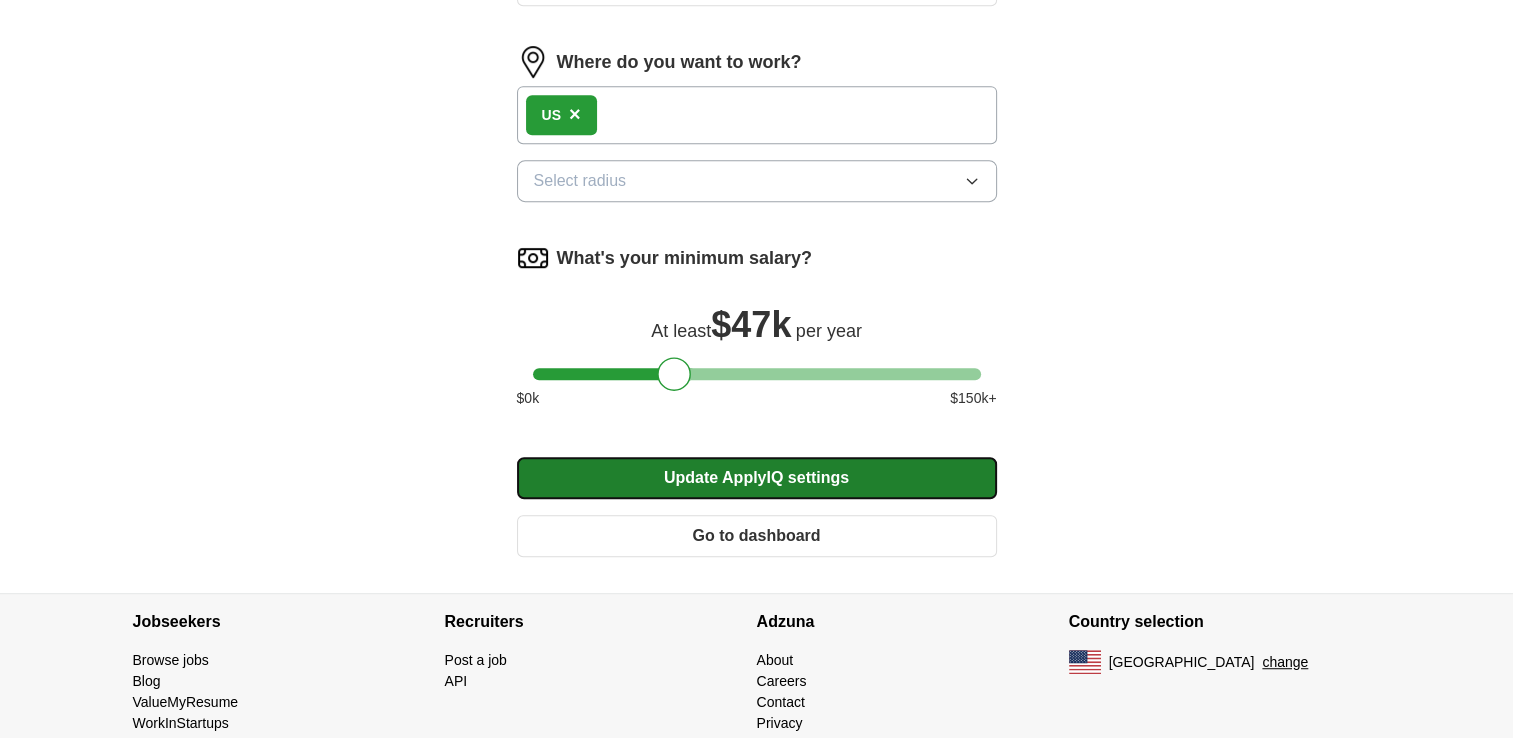 click on "Update ApplyIQ settings" at bounding box center (757, 478) 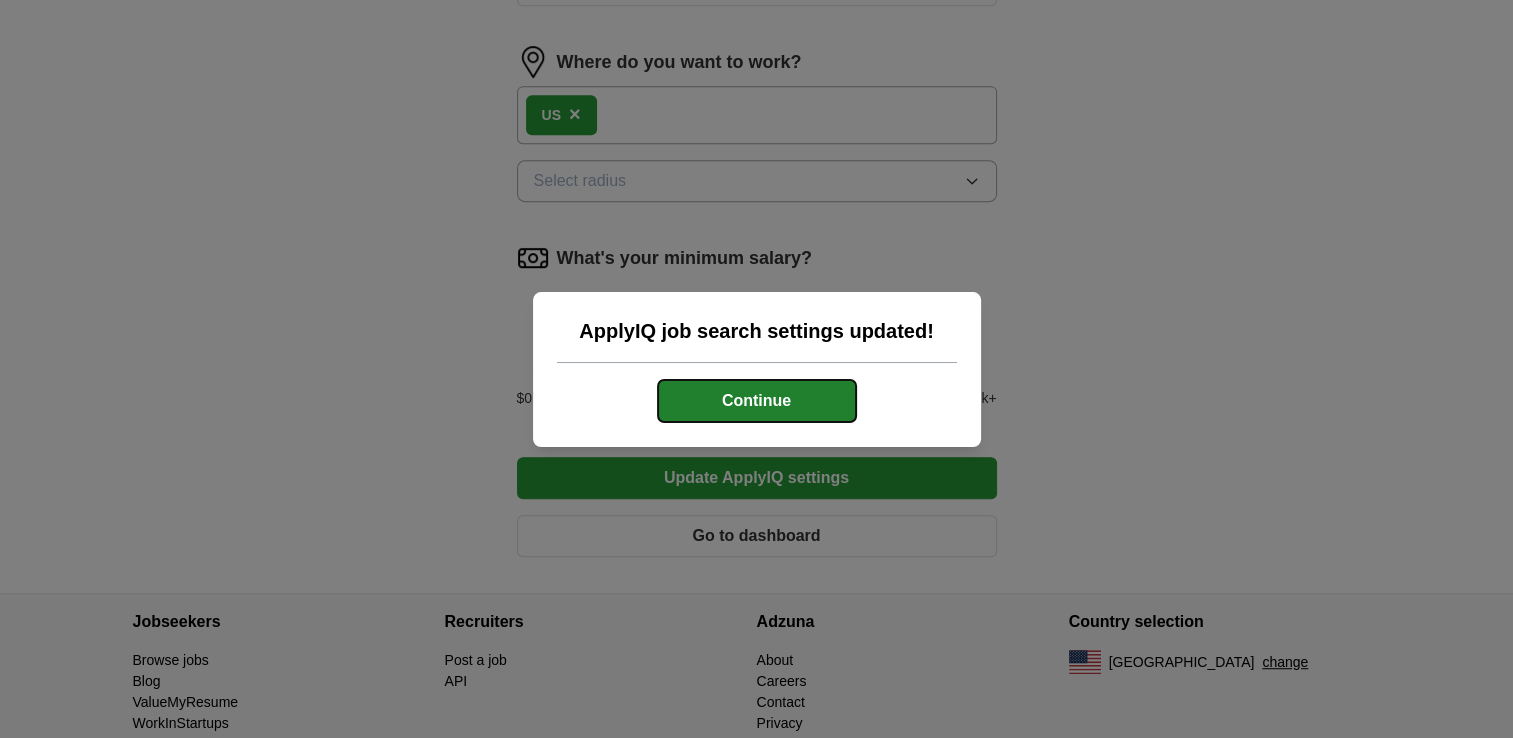 click on "Continue" at bounding box center (757, 401) 